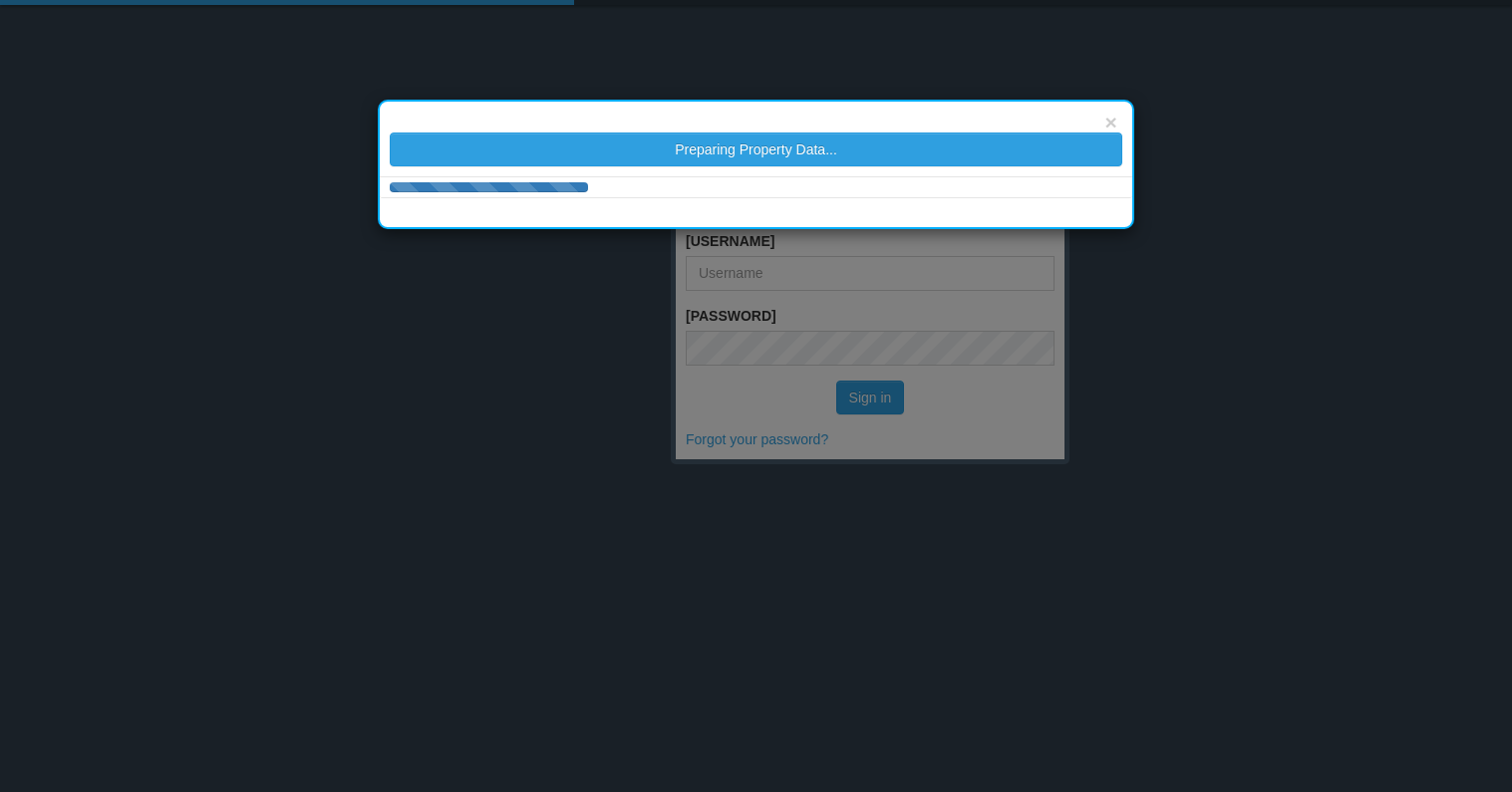 scroll, scrollTop: 0, scrollLeft: 0, axis: both 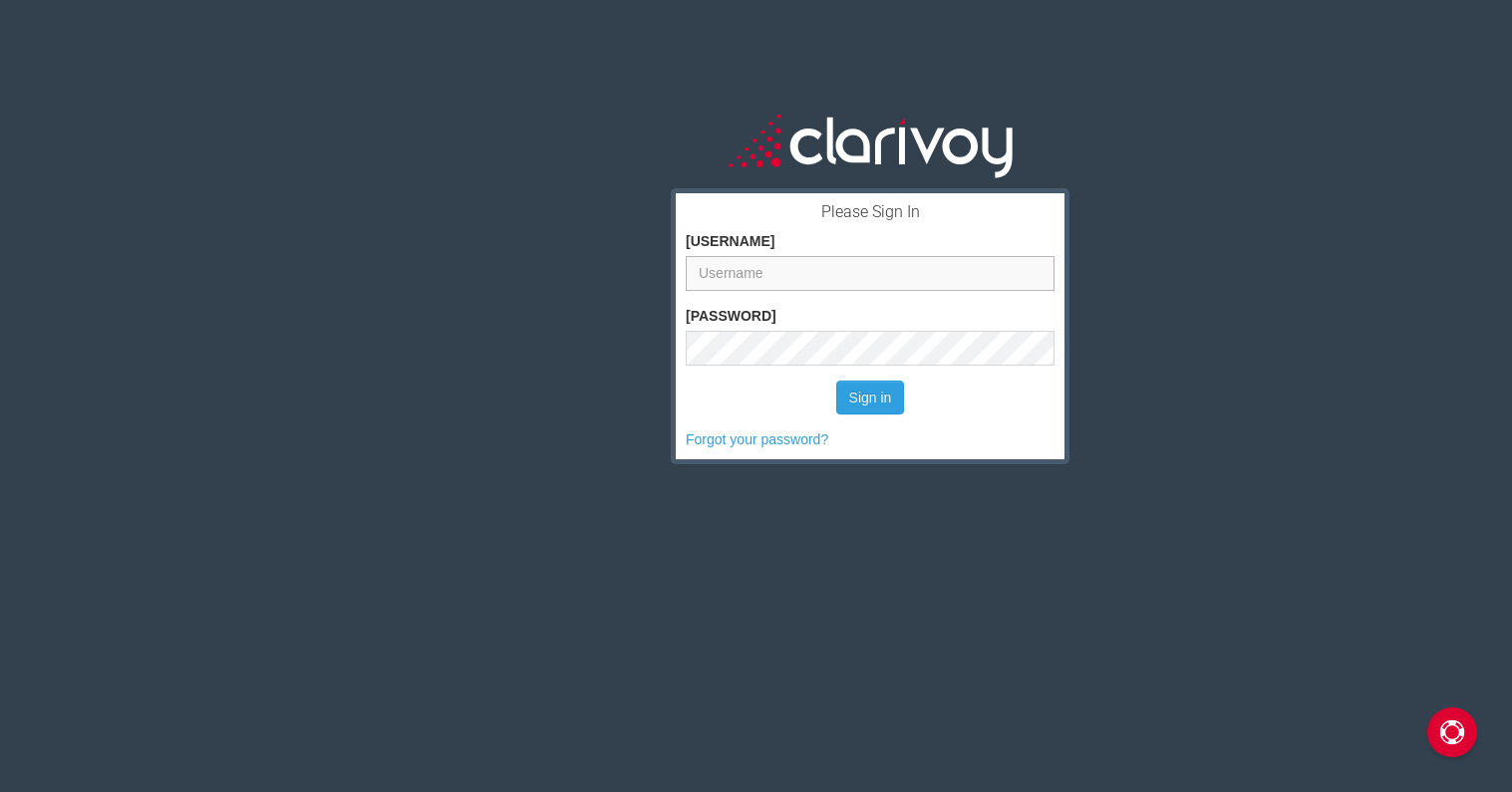 click on "[USERNAME]" at bounding box center [870, 273] 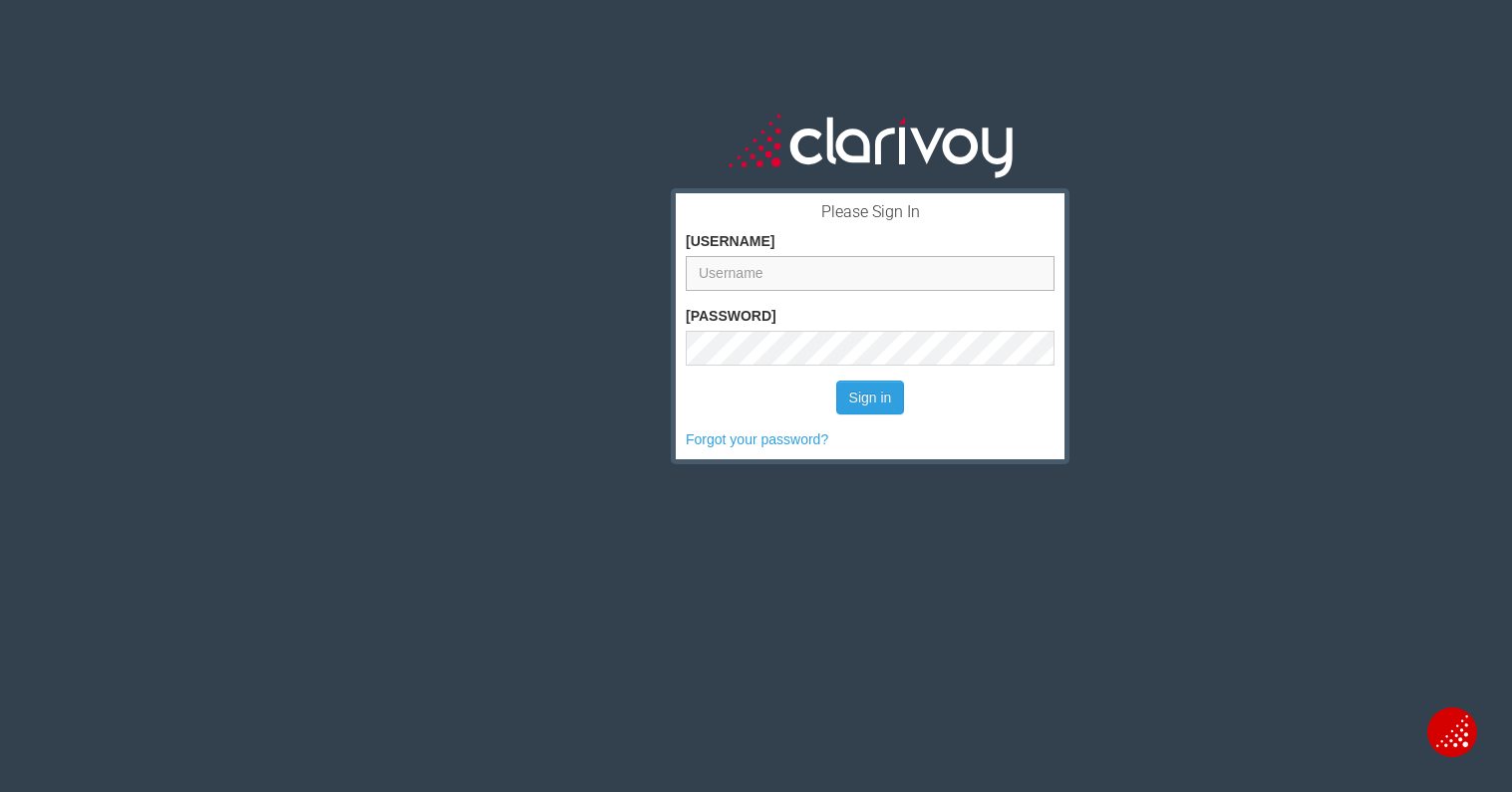 click at bounding box center [0, 844] 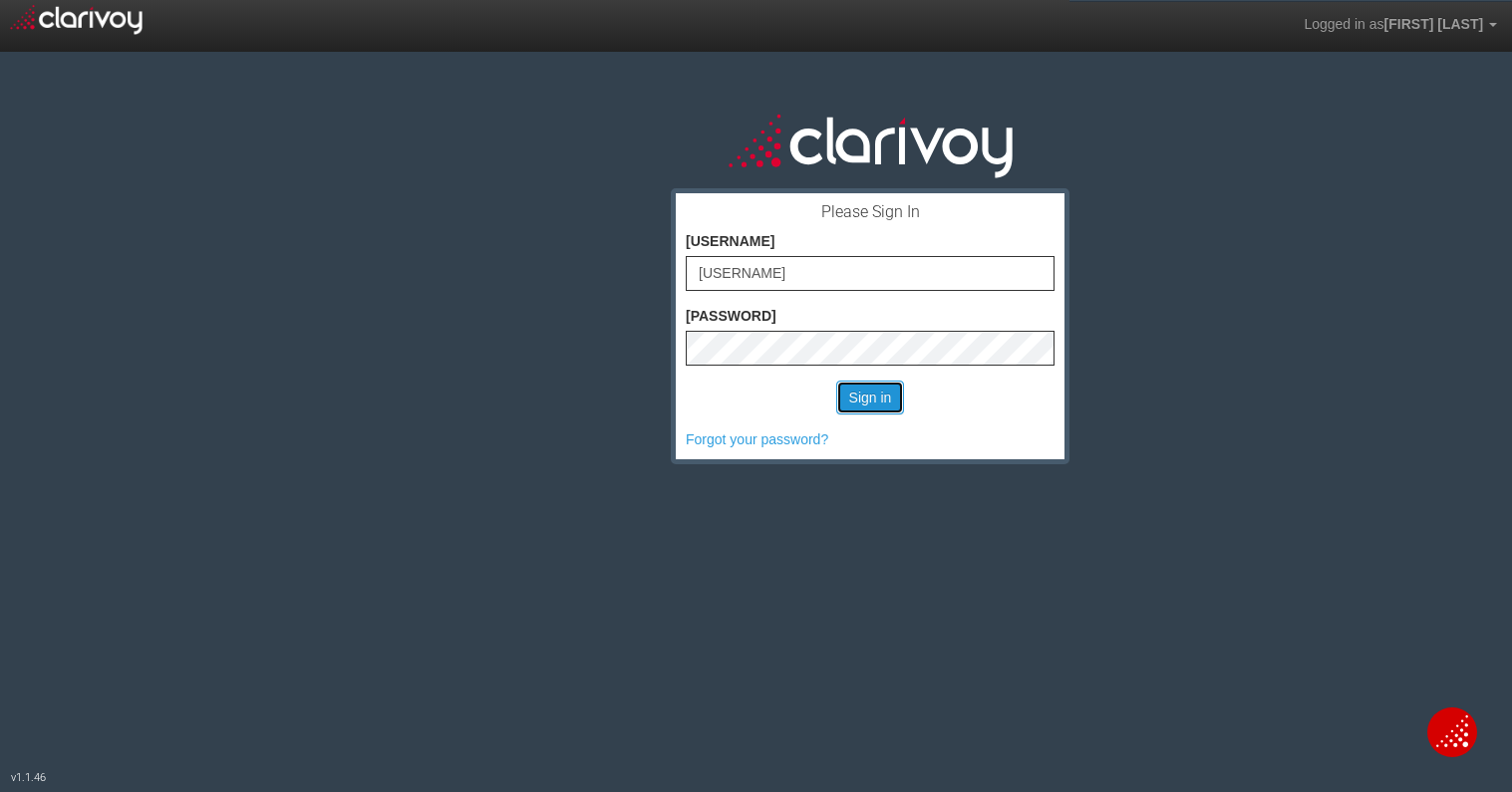 click on "Sign in" at bounding box center [870, 397] 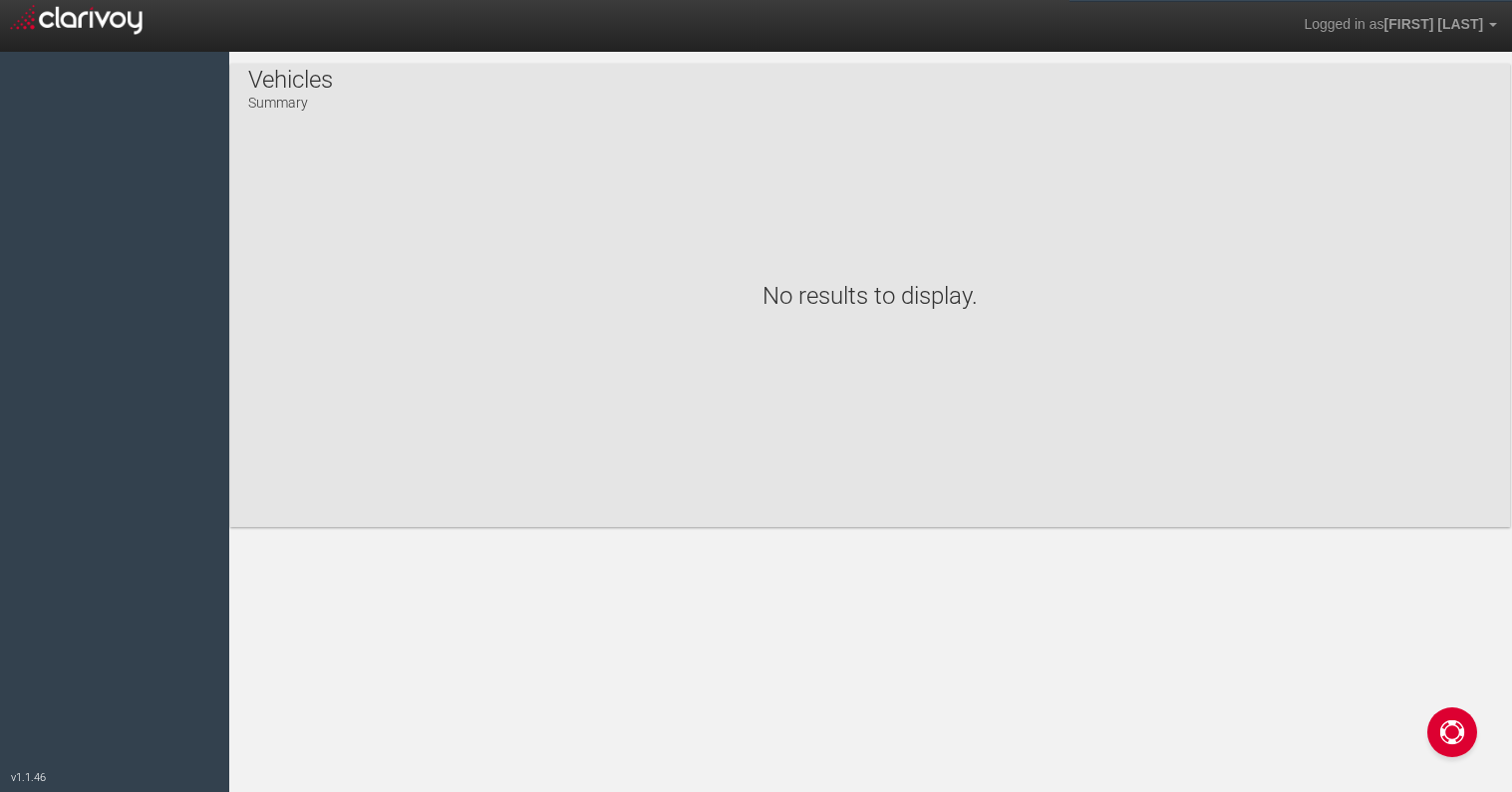 scroll, scrollTop: 0, scrollLeft: 0, axis: both 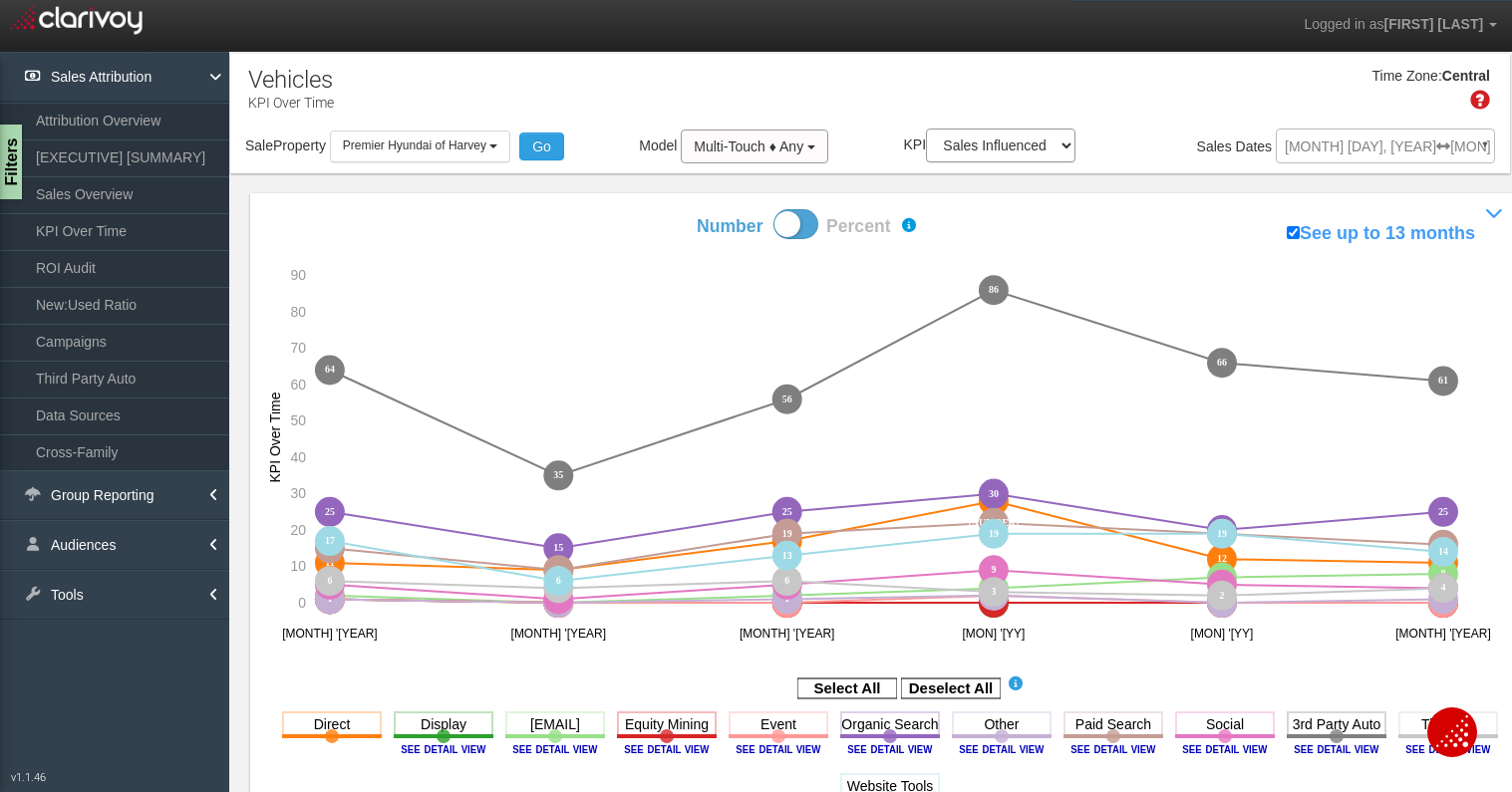 click on "Time Zone:
[TIMEZONE]" at bounding box center [870, 96] 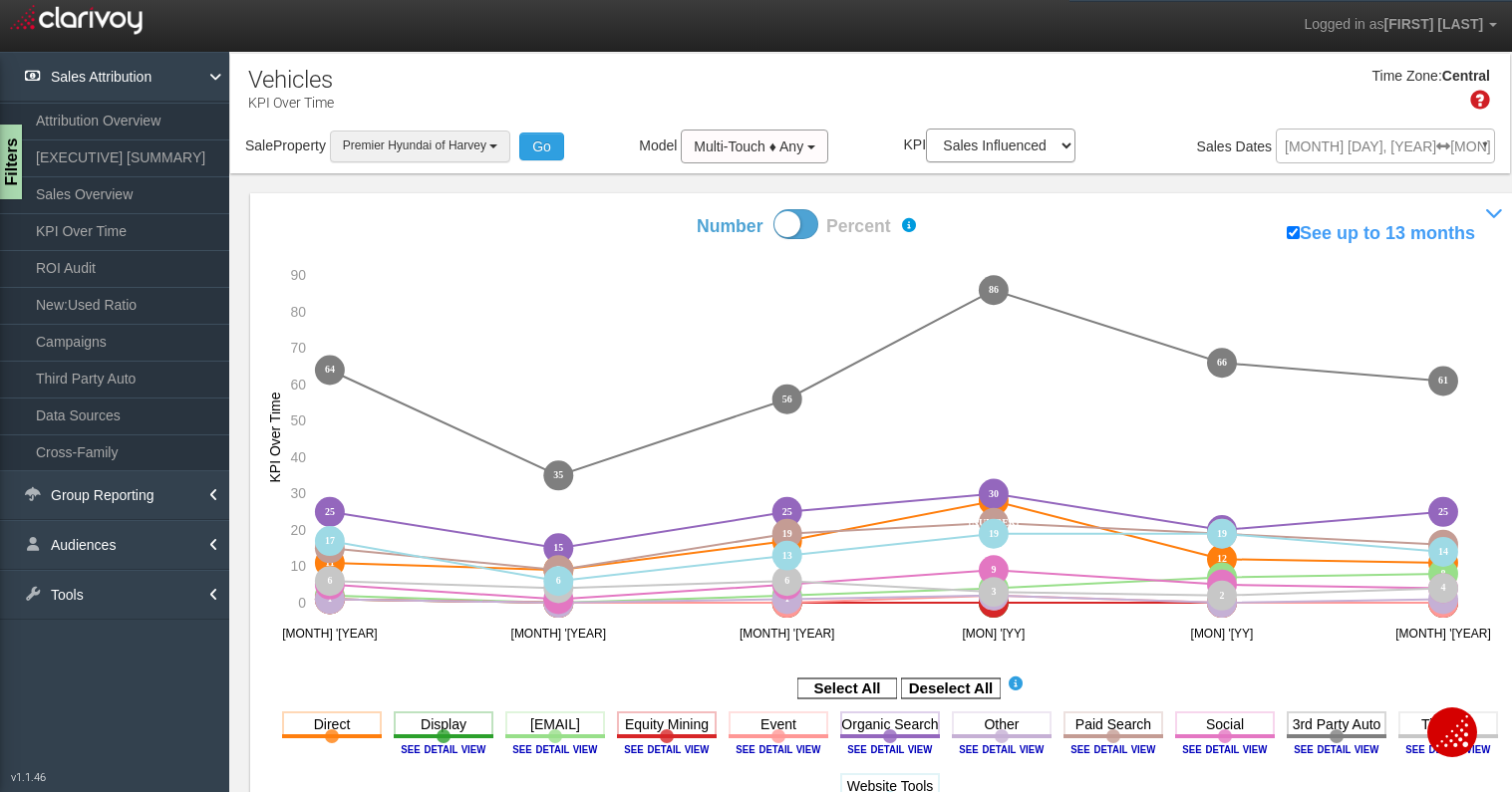 click on "Premier Hyundai of Harvey" at bounding box center (415, 145) 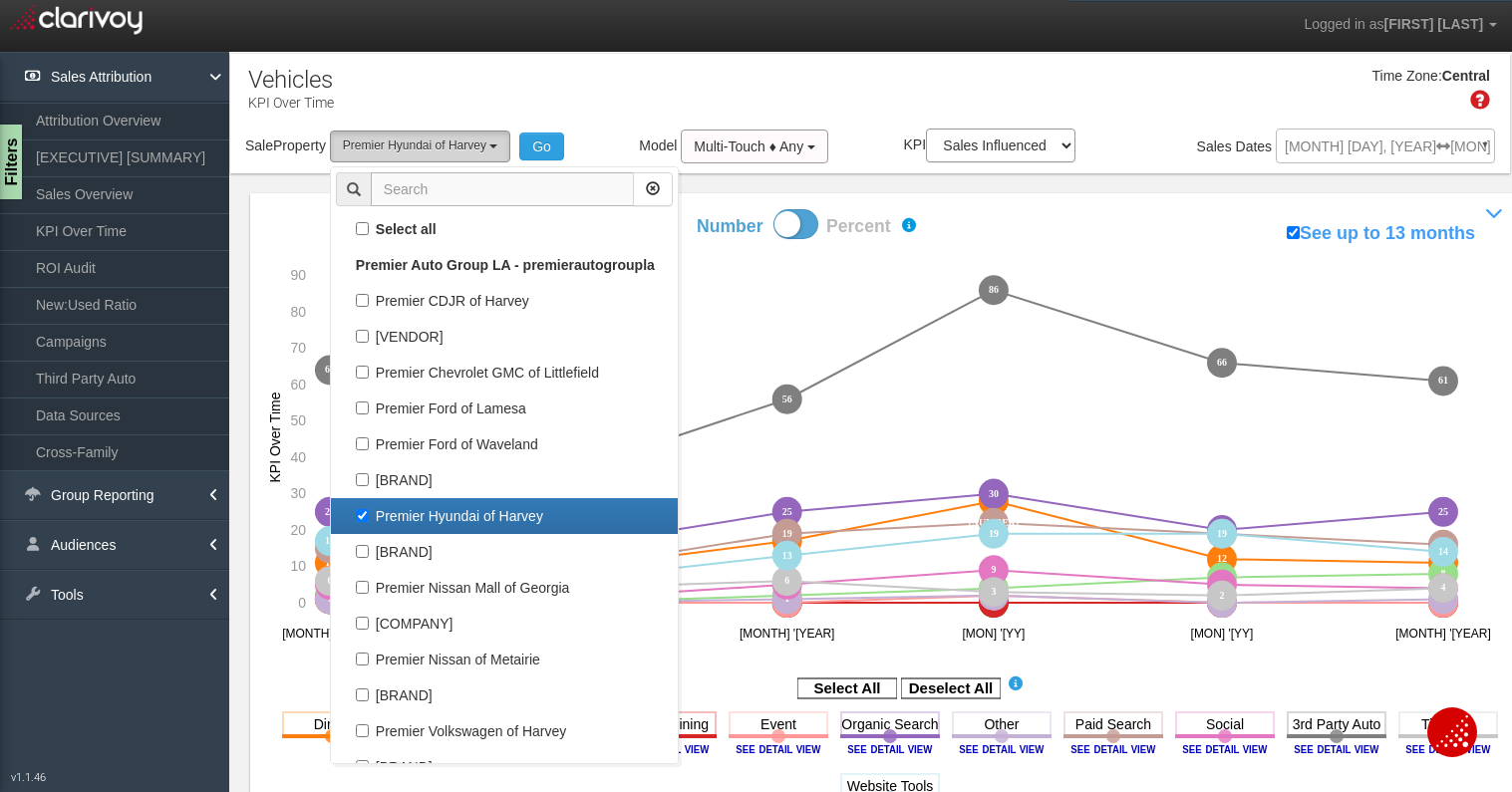 scroll, scrollTop: 22, scrollLeft: 0, axis: vertical 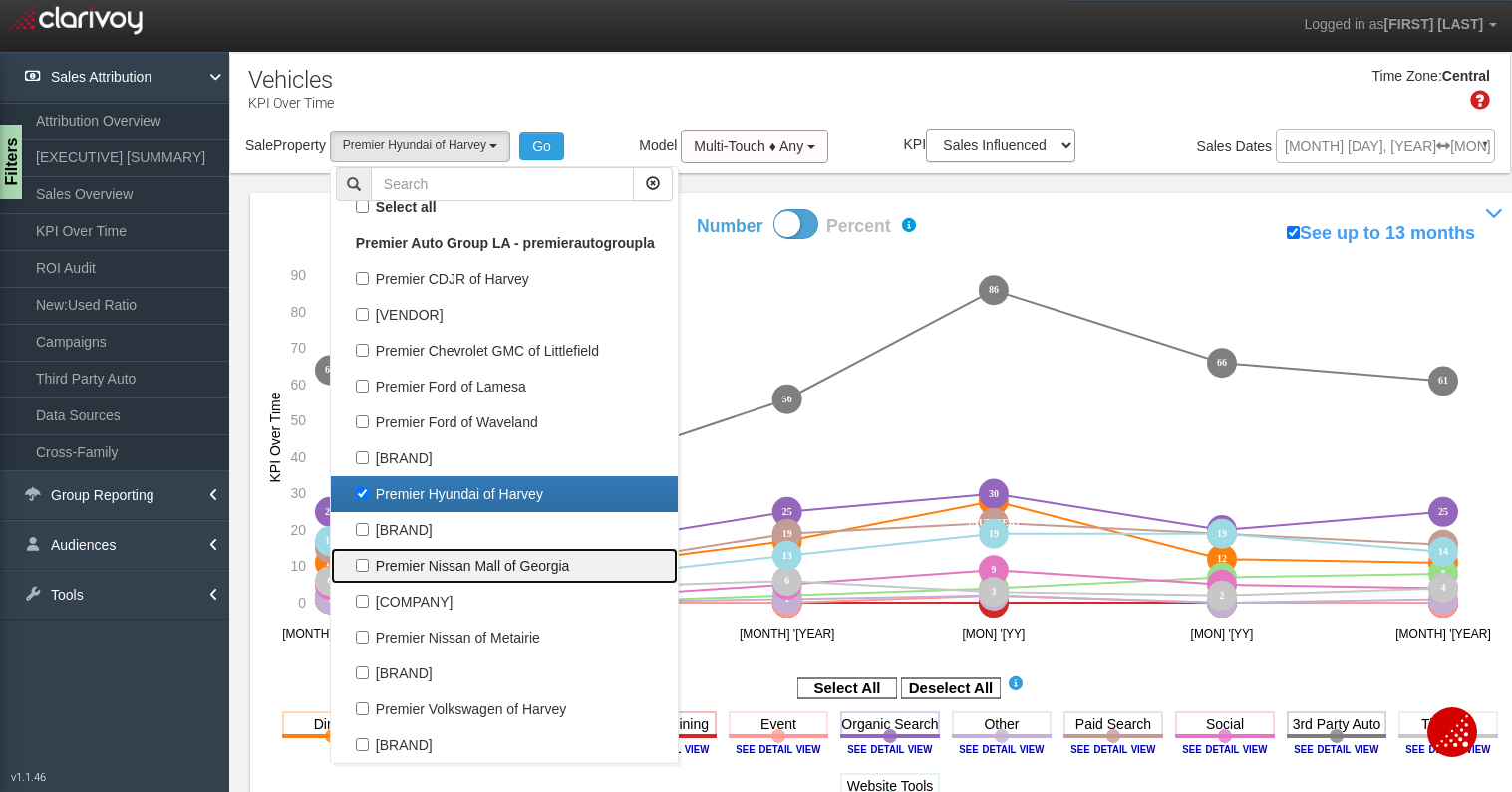 click on "Premier Nissan Mall of Georgia" at bounding box center (504, 207) 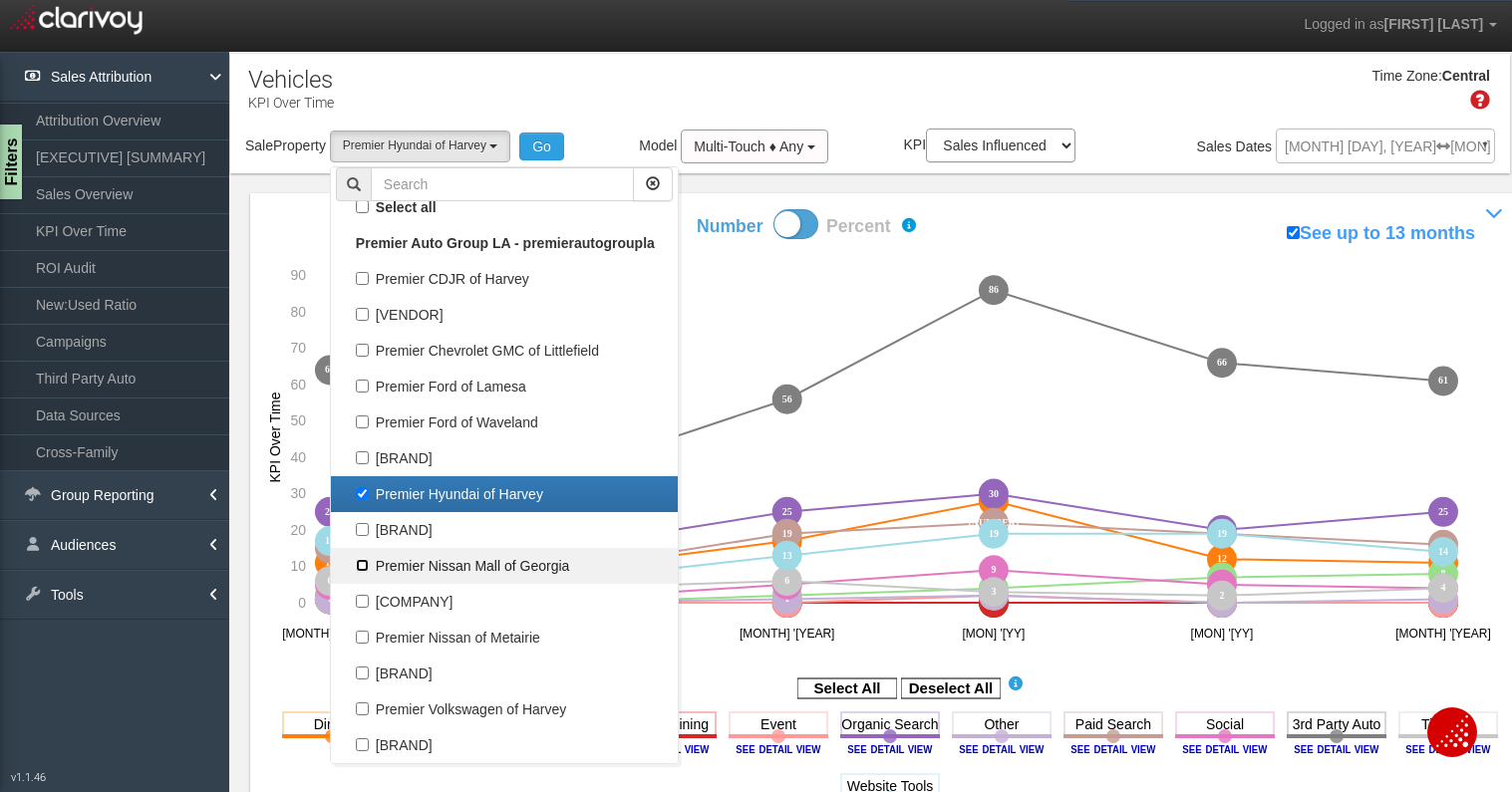 click on "Premier Nissan Mall of Georgia" at bounding box center (362, 206) 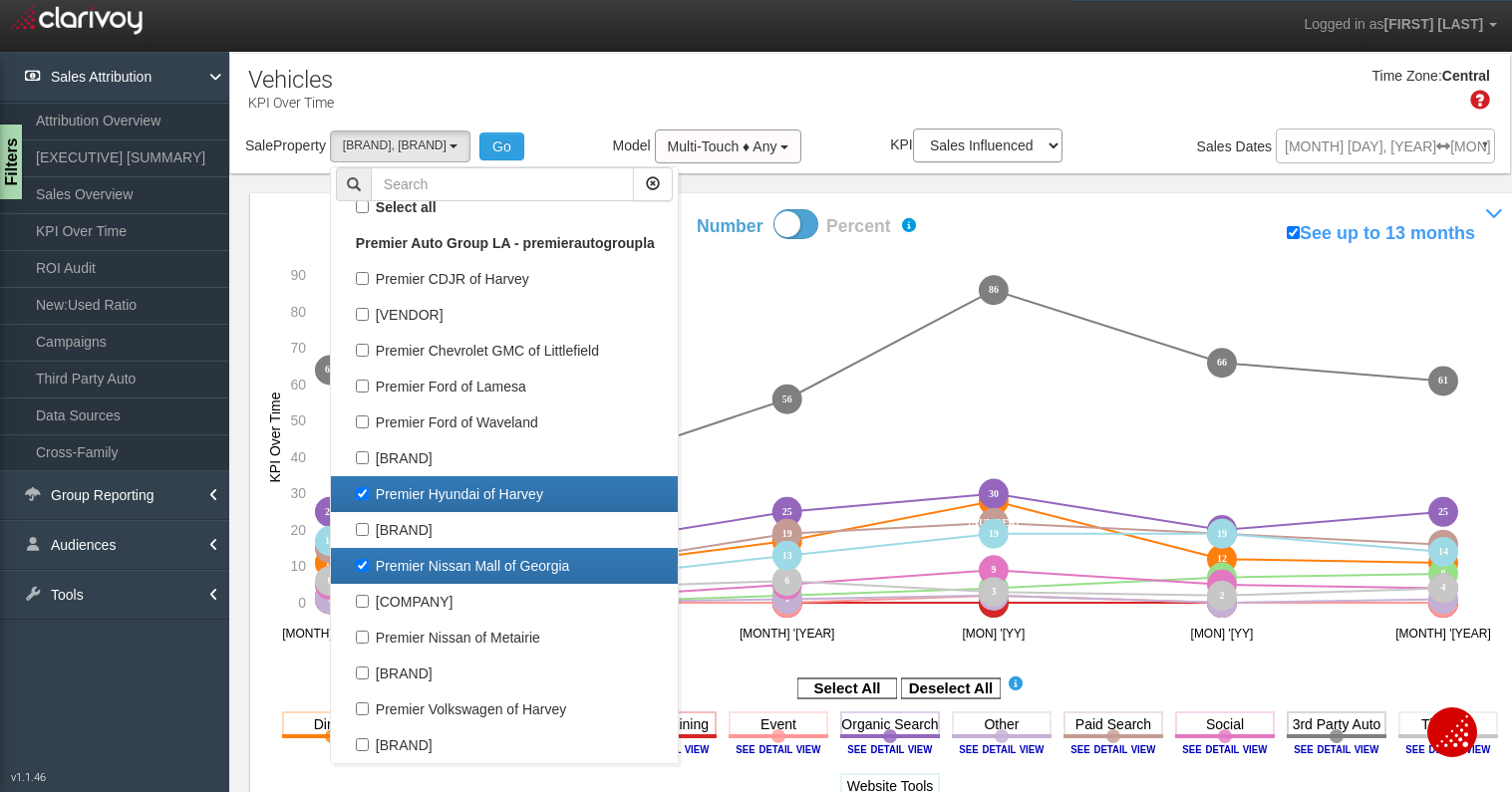 scroll, scrollTop: 120, scrollLeft: 0, axis: vertical 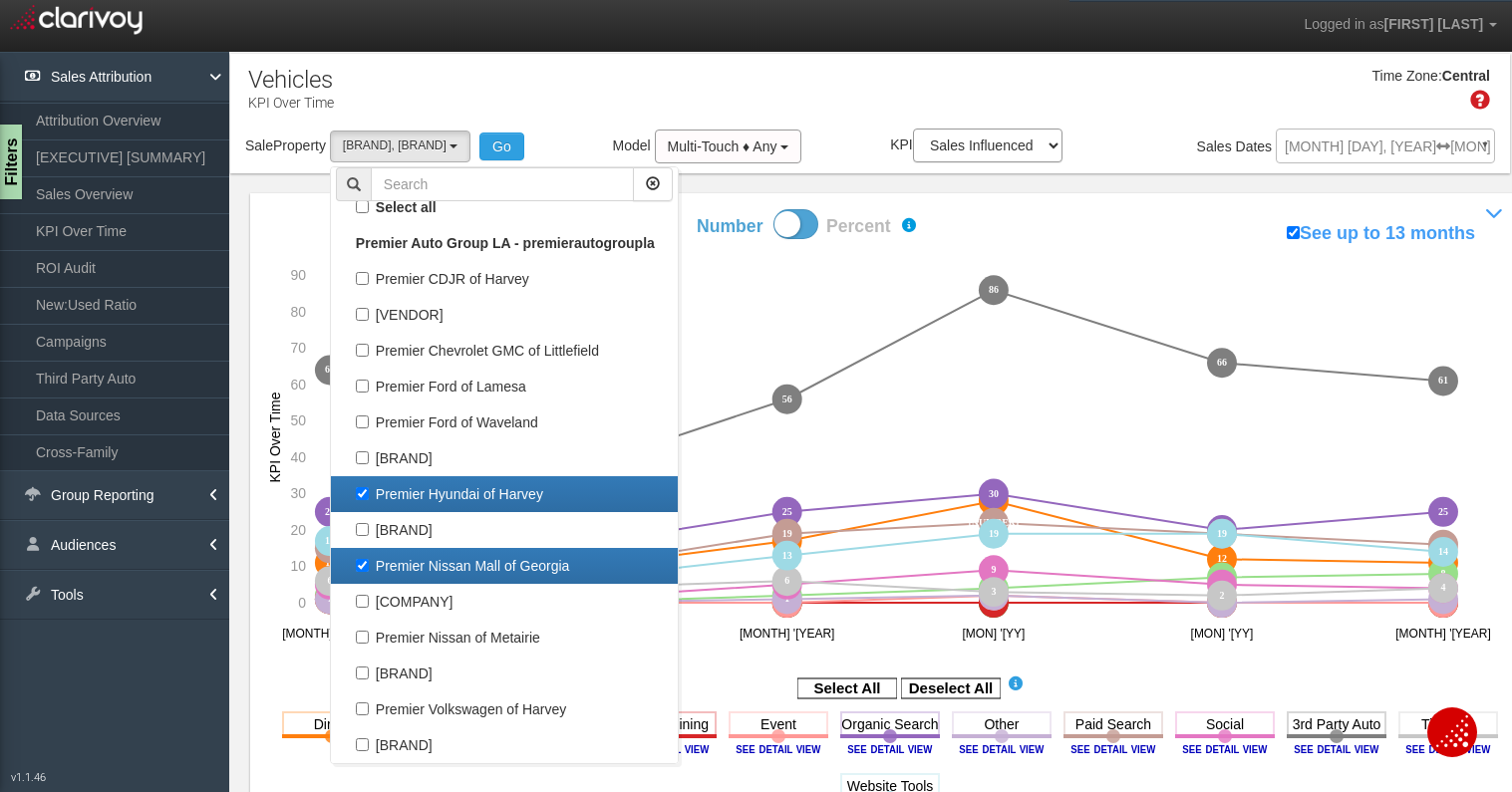 click on "Premier Hyundai of Harvey" at bounding box center [504, 494] 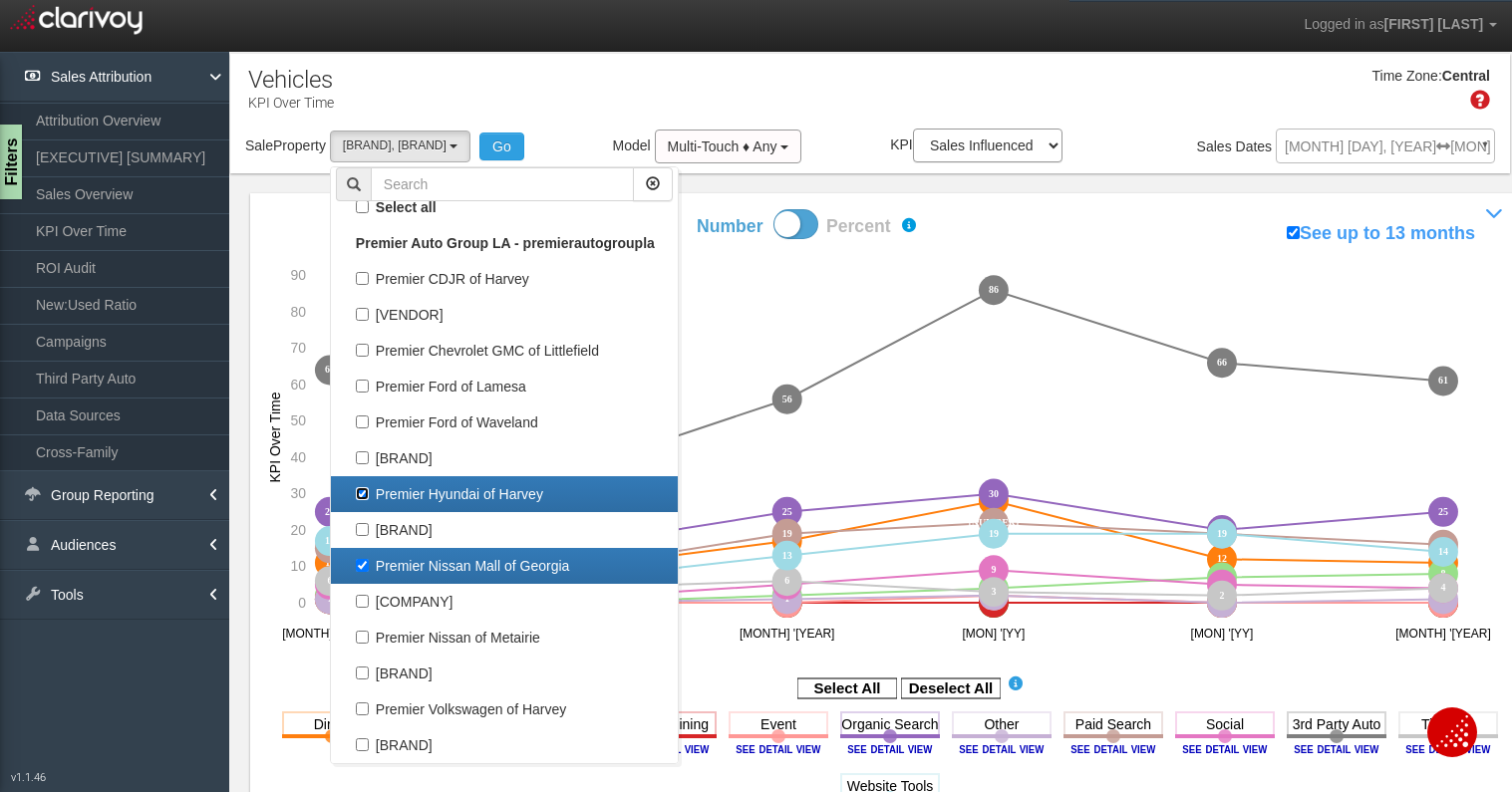 click on "Premier Hyundai of Harvey" at bounding box center [362, 493] 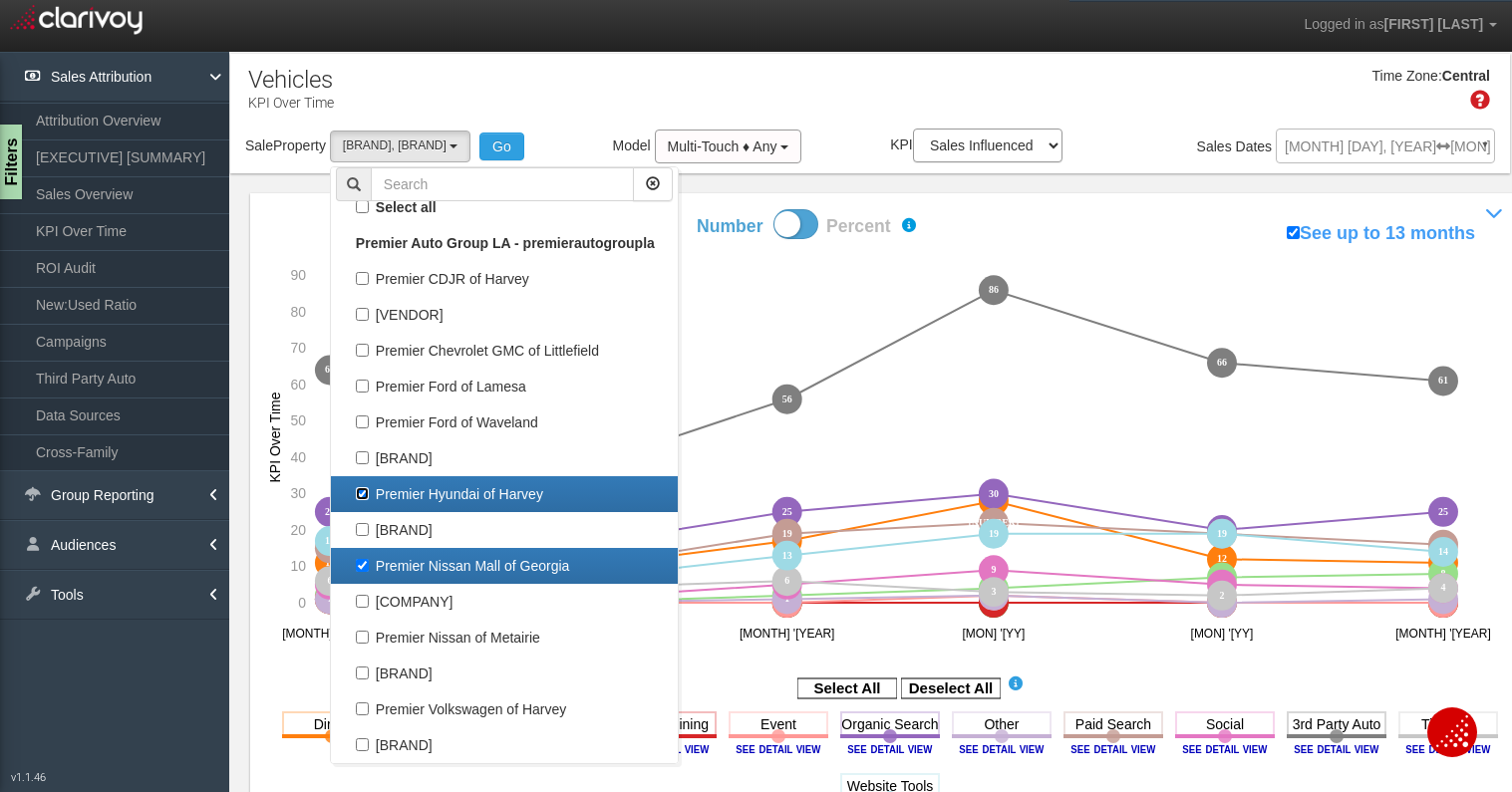 checkbox on "false" 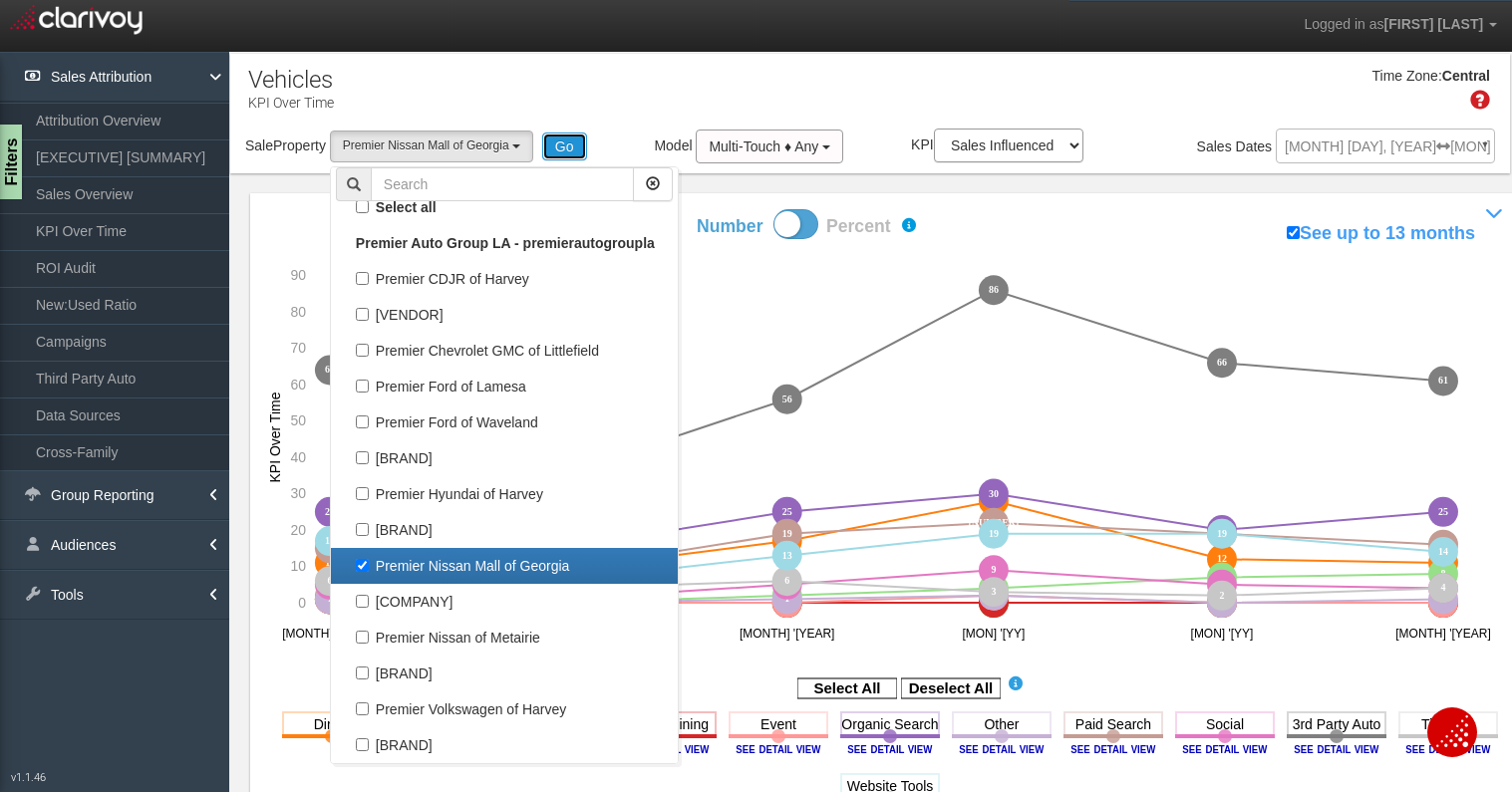 click on "Go" at bounding box center [564, 146] 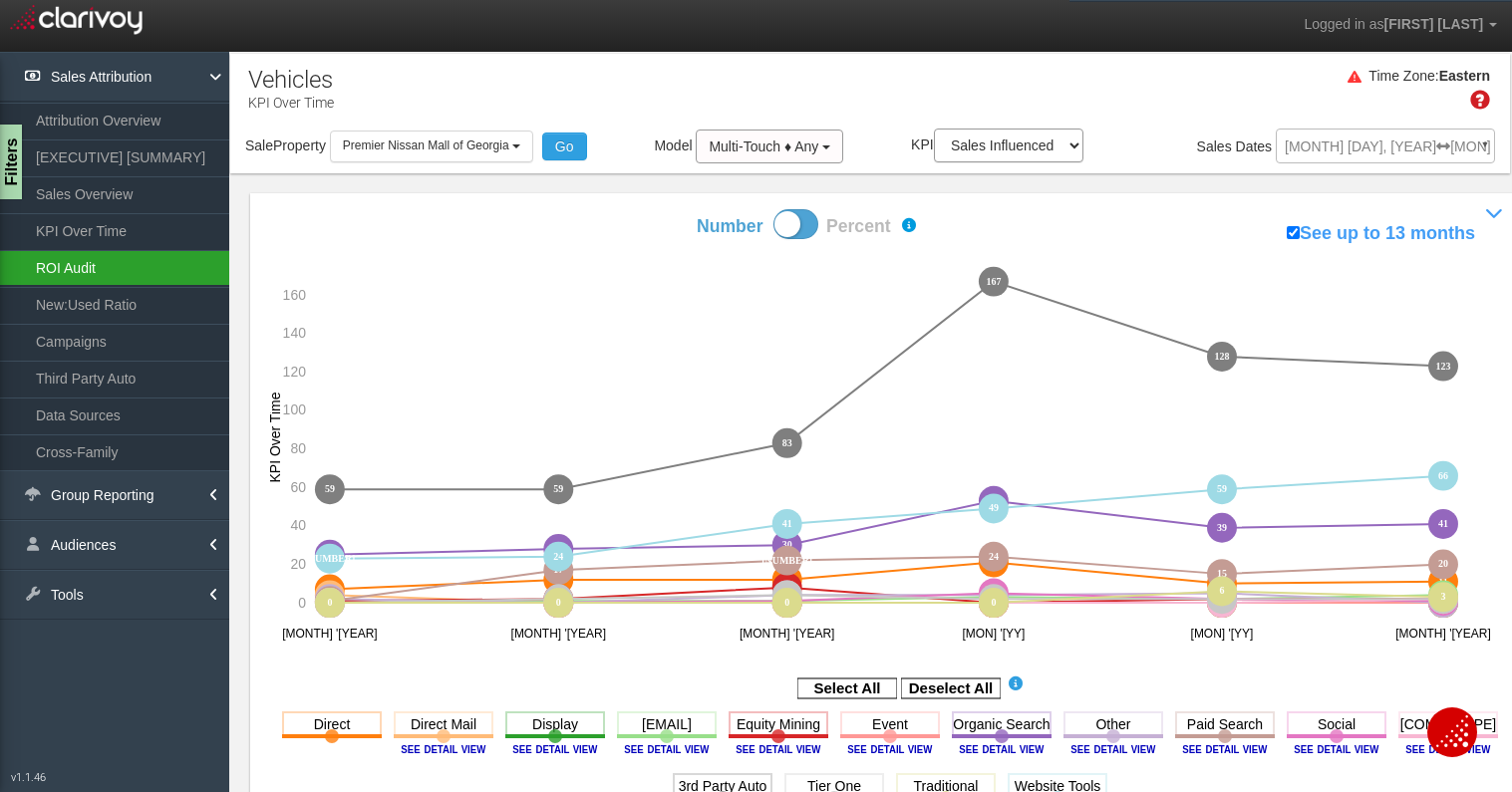 drag, startPoint x: 137, startPoint y: 265, endPoint x: 108, endPoint y: 259, distance: 29.614186 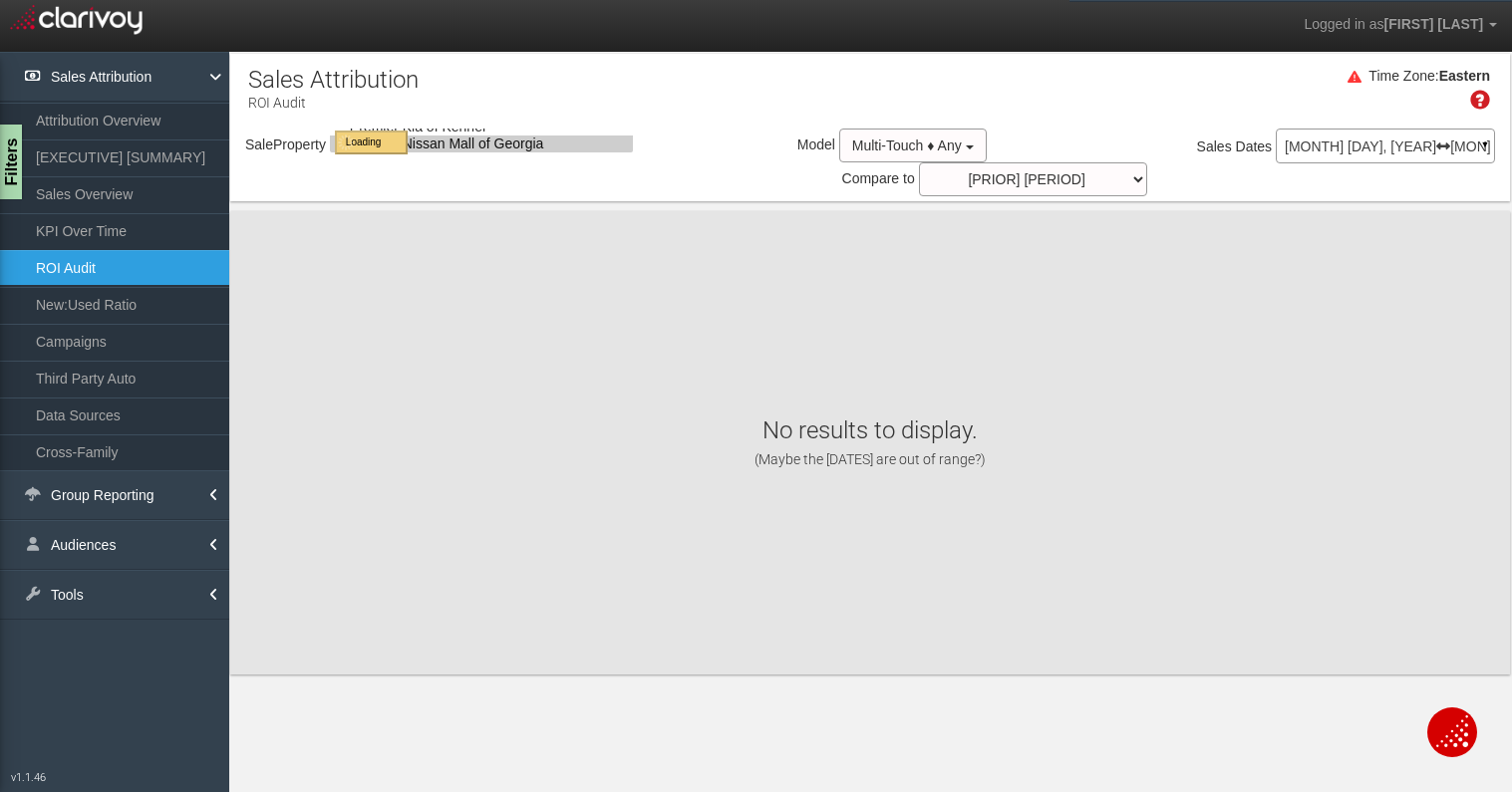 scroll, scrollTop: 0, scrollLeft: 0, axis: both 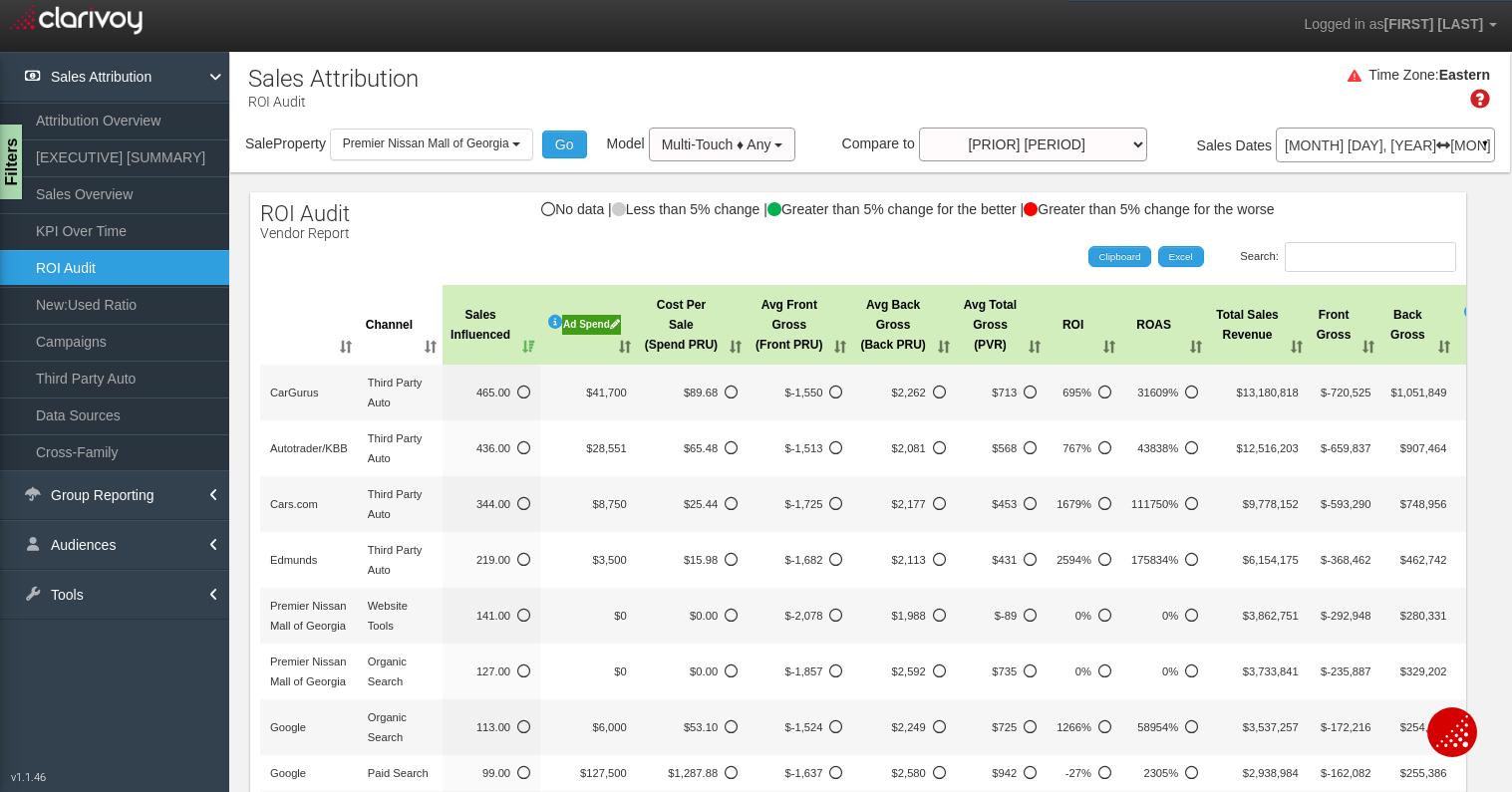 click at bounding box center [1443, 145] 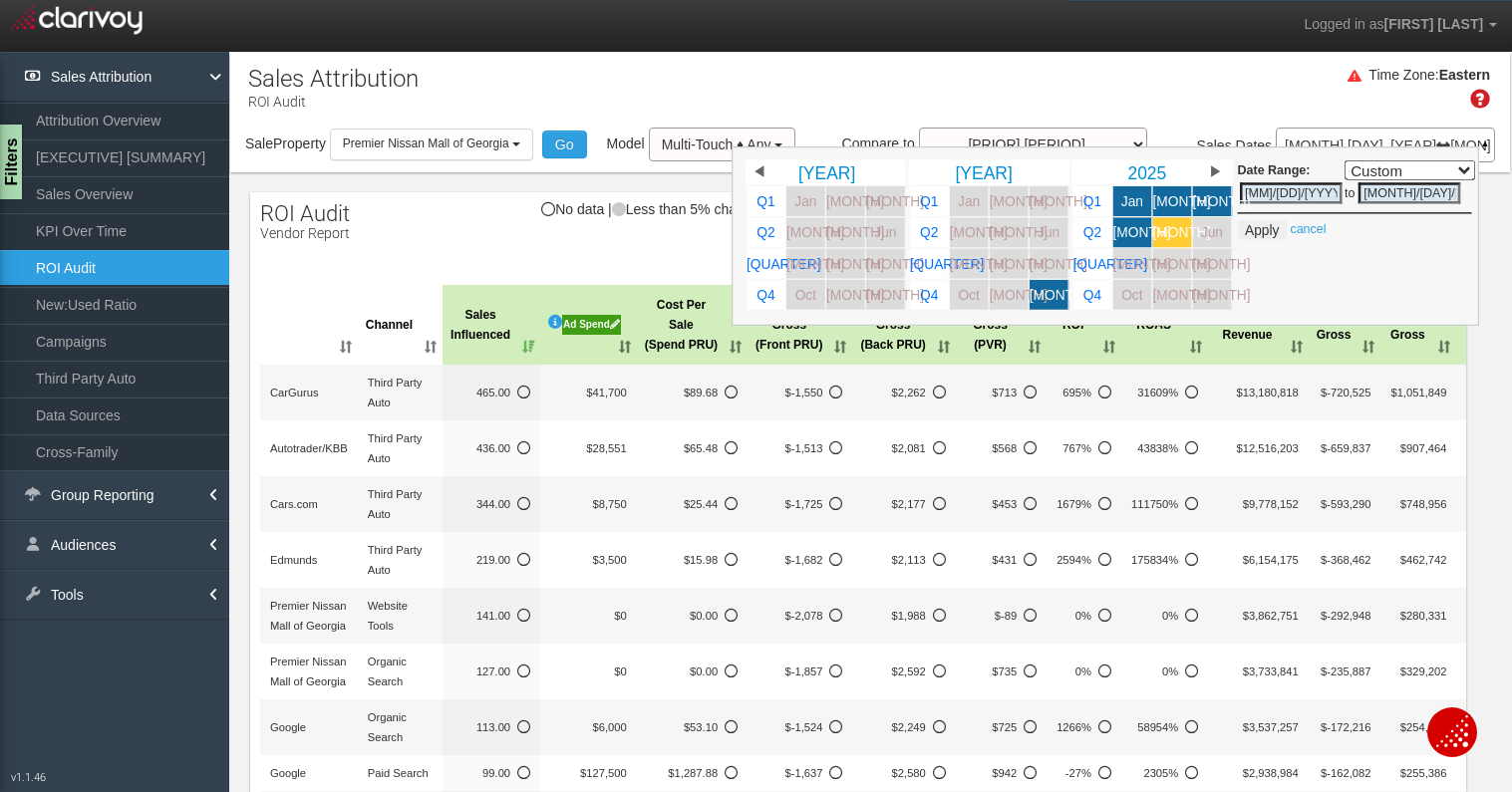 click on "[MONTH]" at bounding box center [1182, 232] 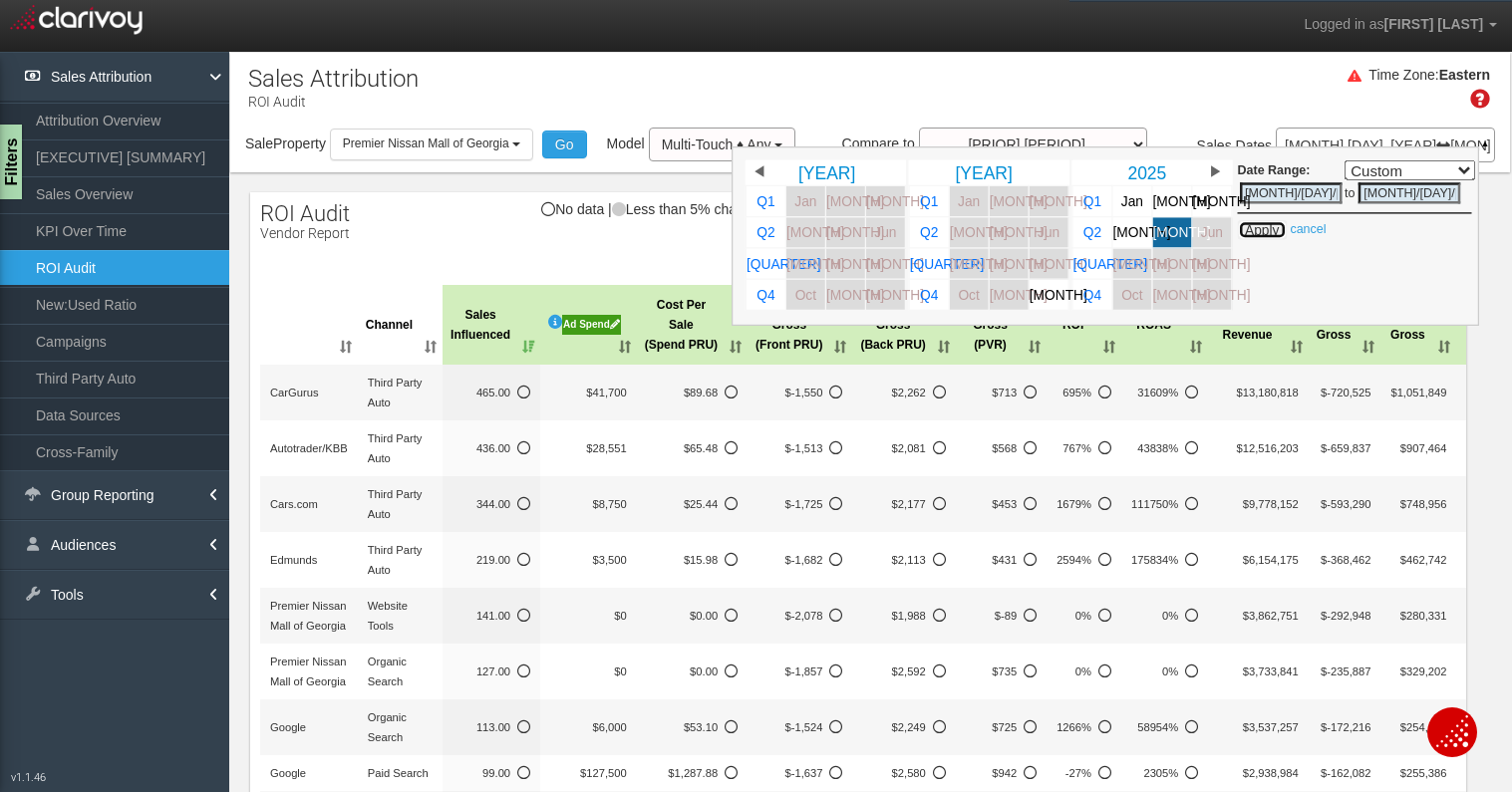 click on "Apply" at bounding box center [1262, 230] 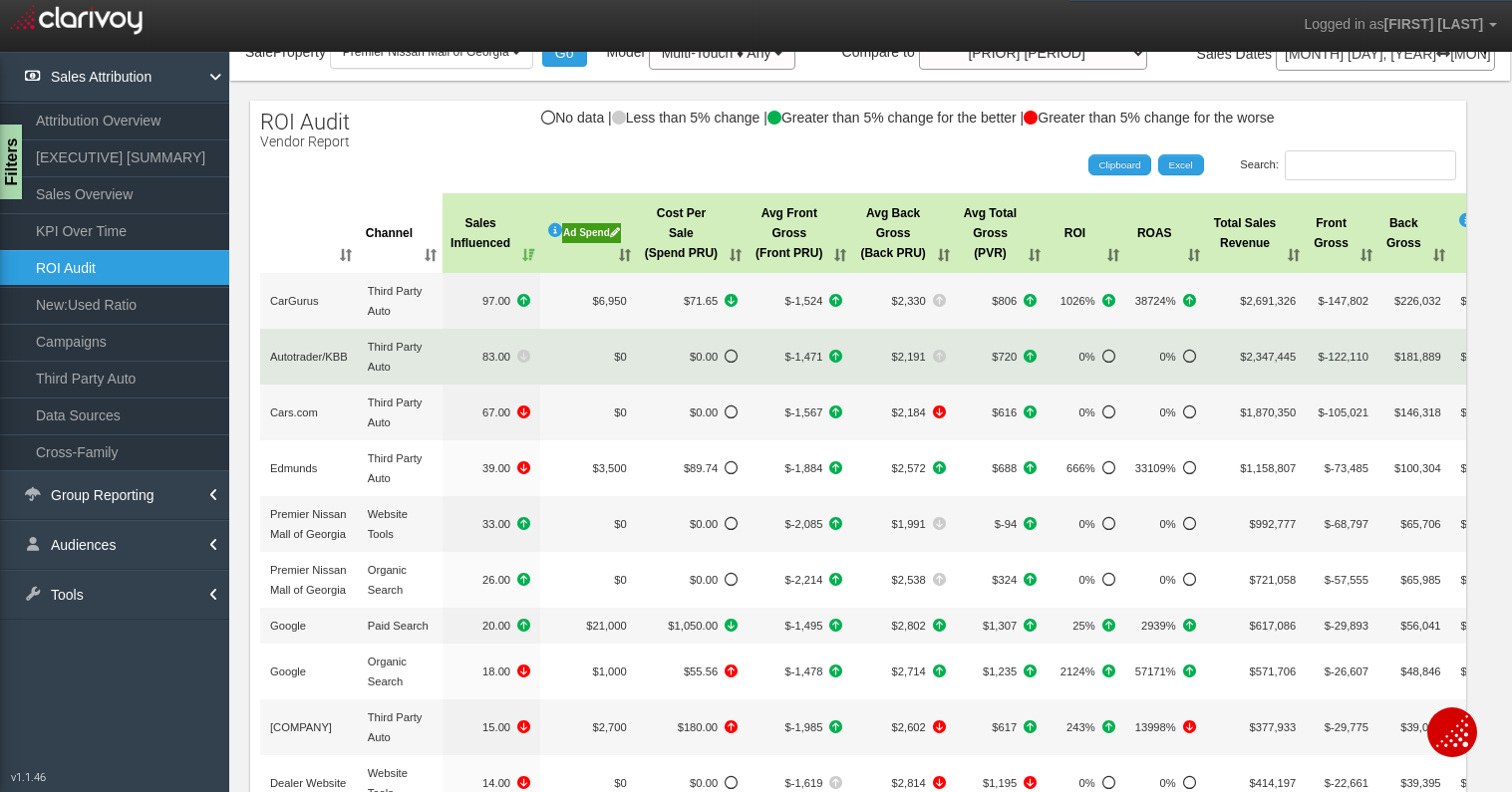 scroll, scrollTop: 144, scrollLeft: 0, axis: vertical 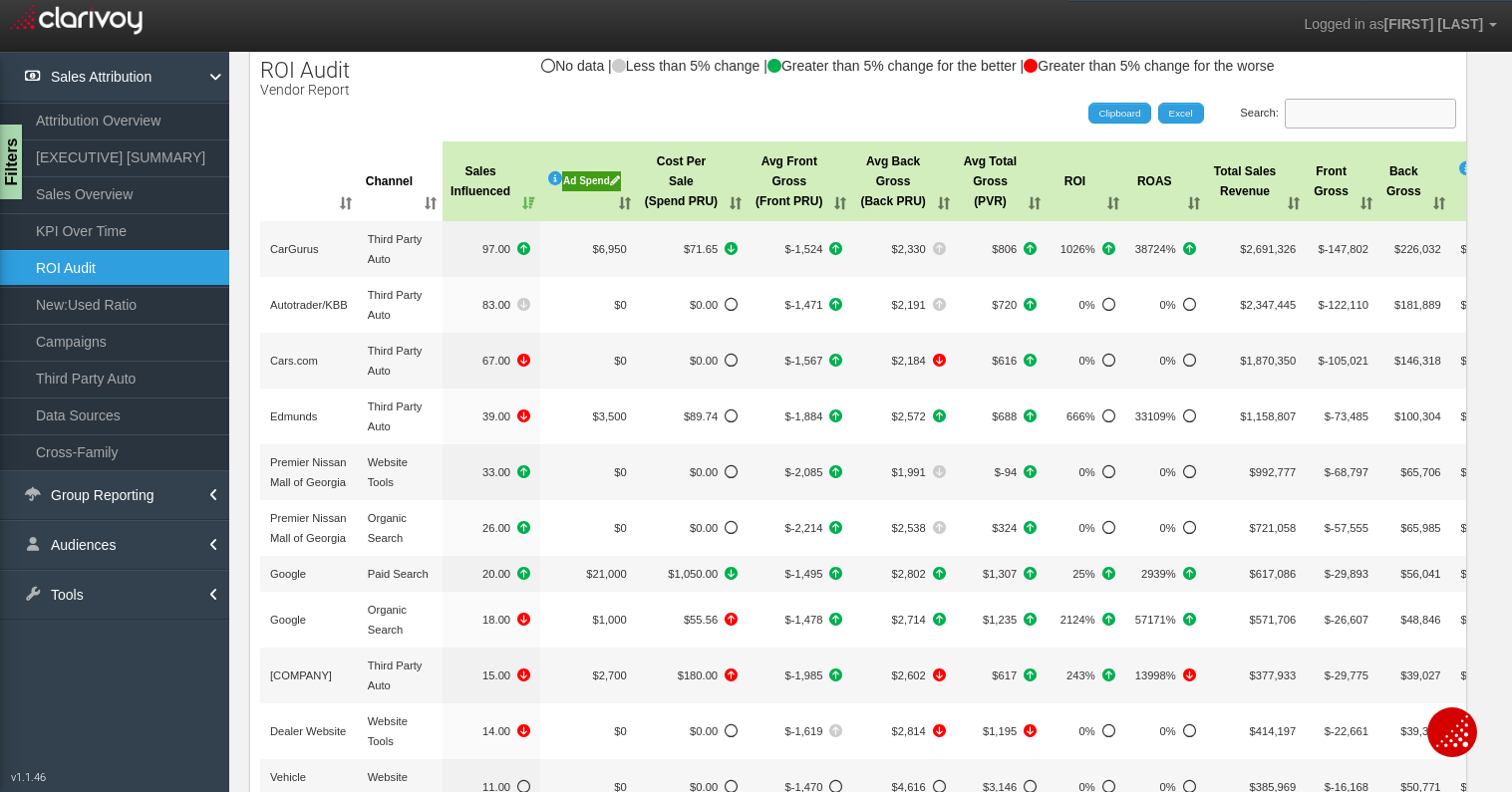 click on "Search:" at bounding box center [1370, 114] 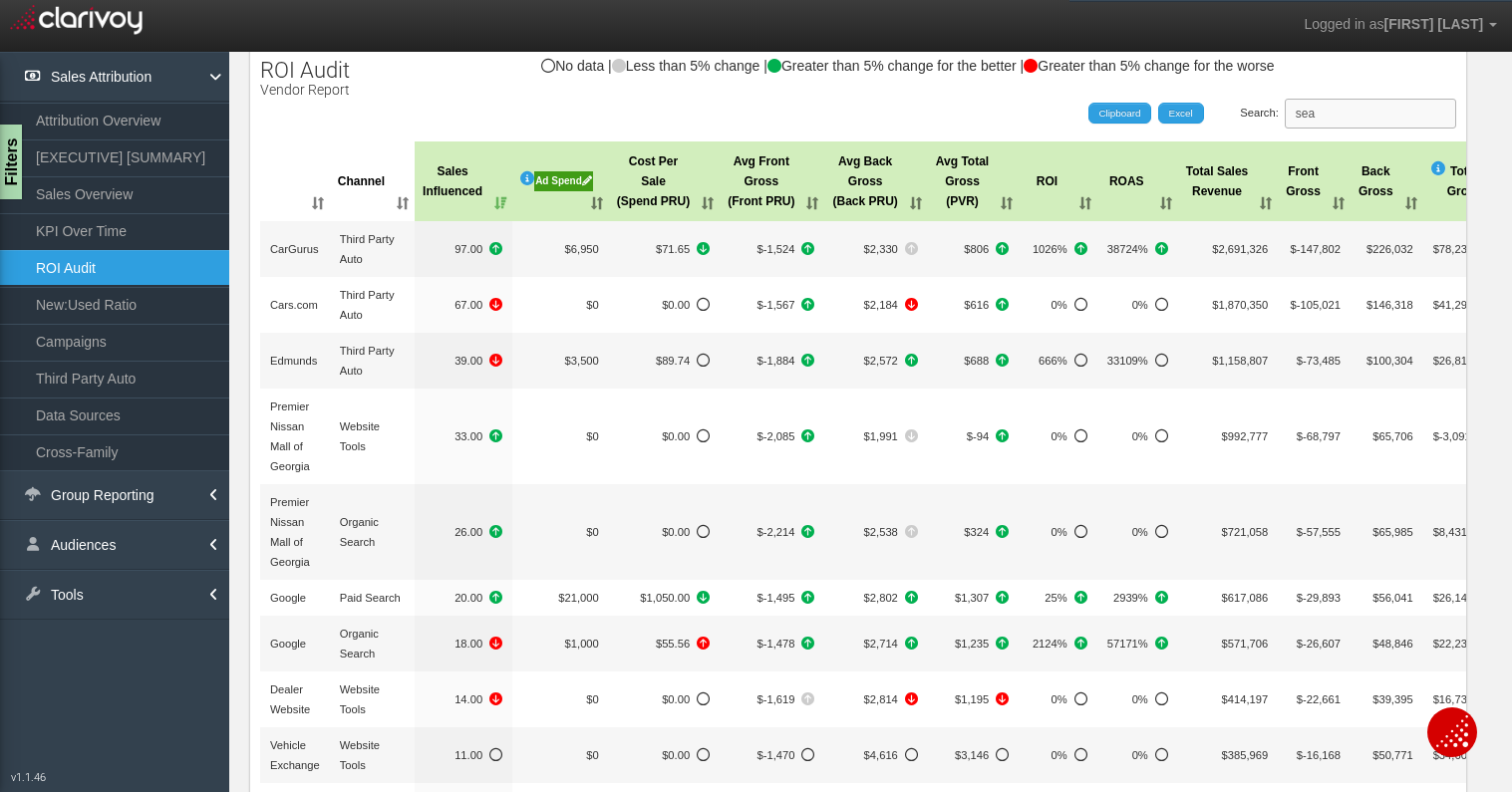 scroll, scrollTop: 103, scrollLeft: 0, axis: vertical 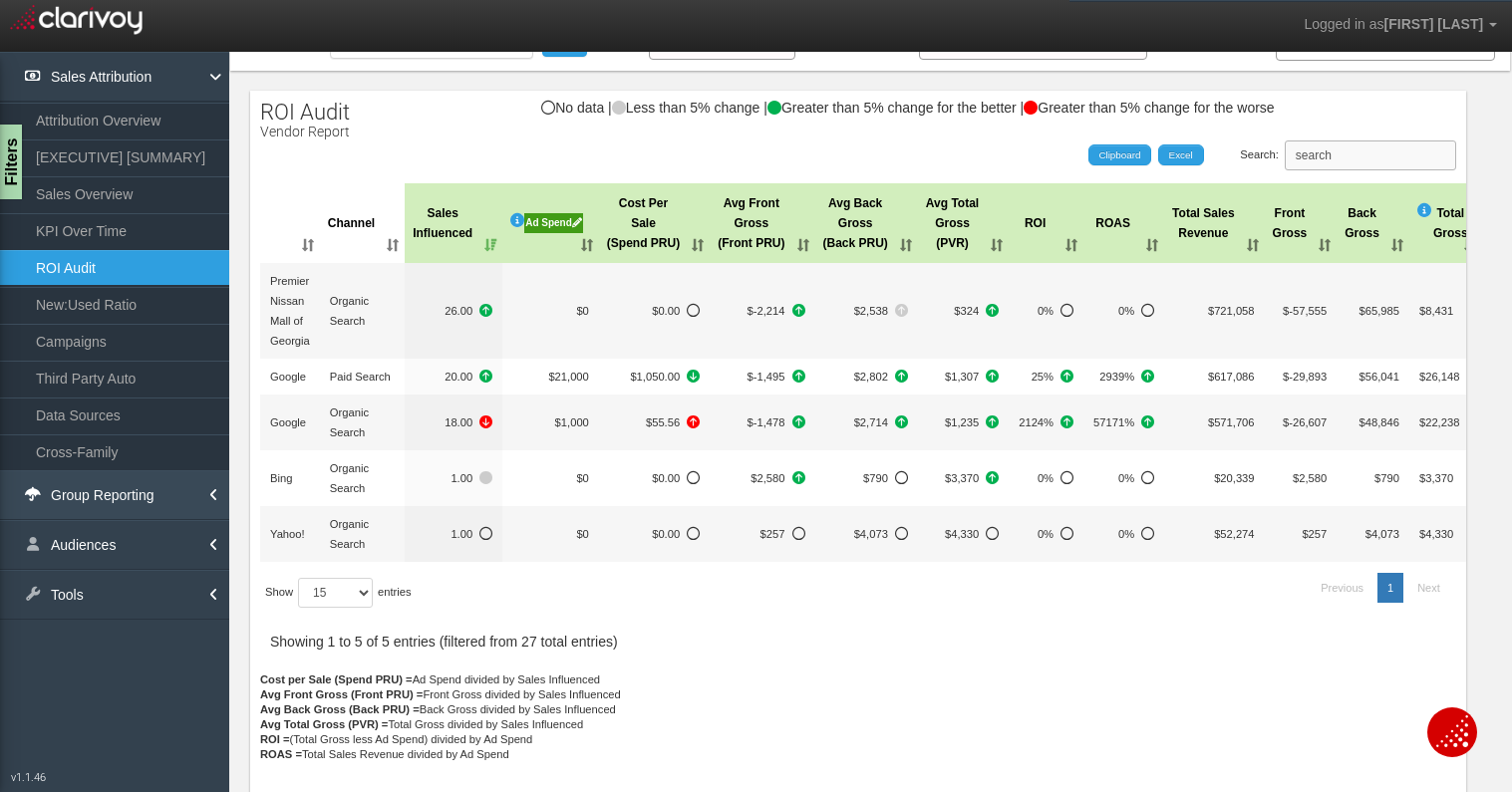 type on "search" 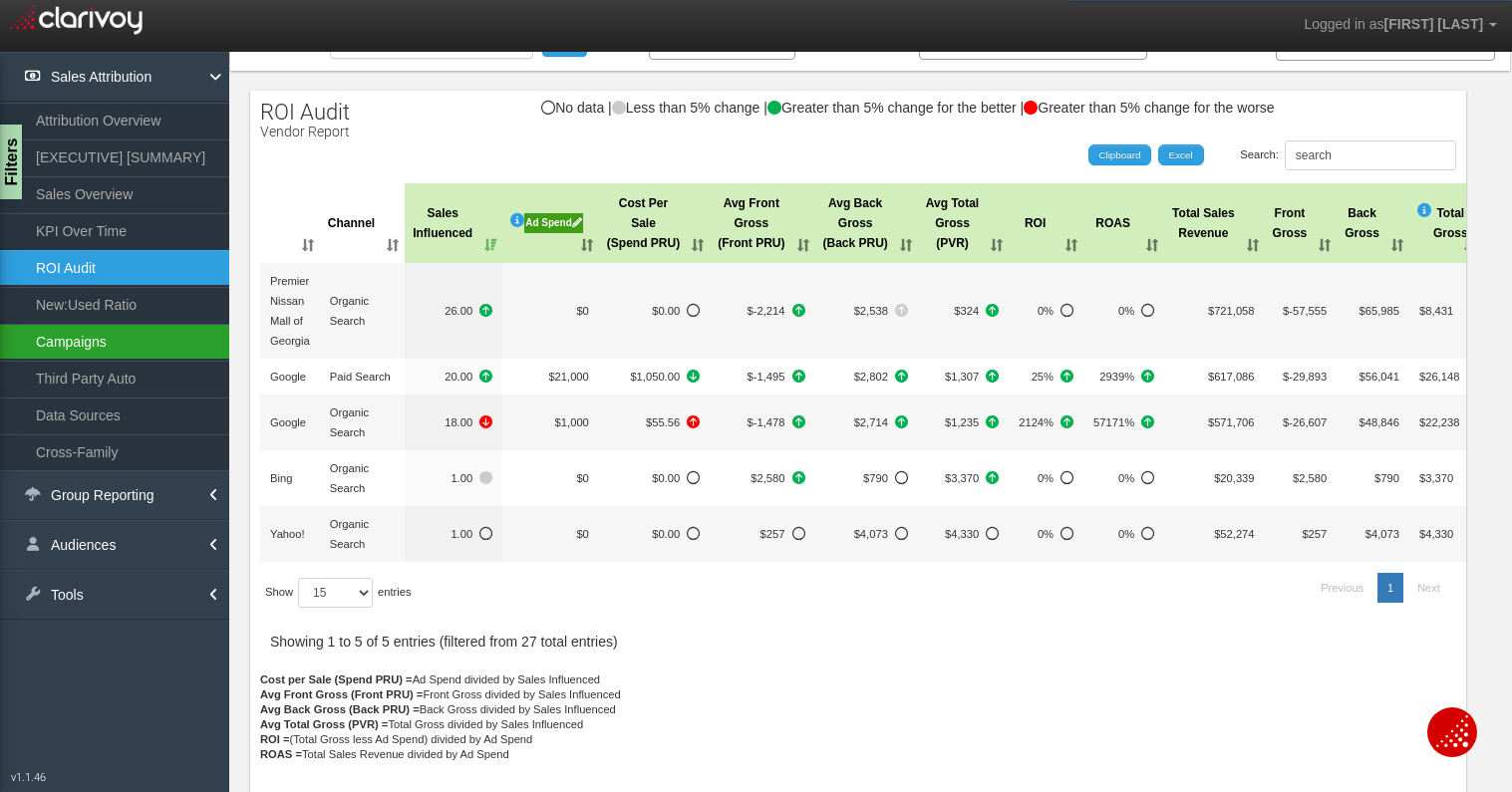 click on "Campaigns" at bounding box center [115, 342] 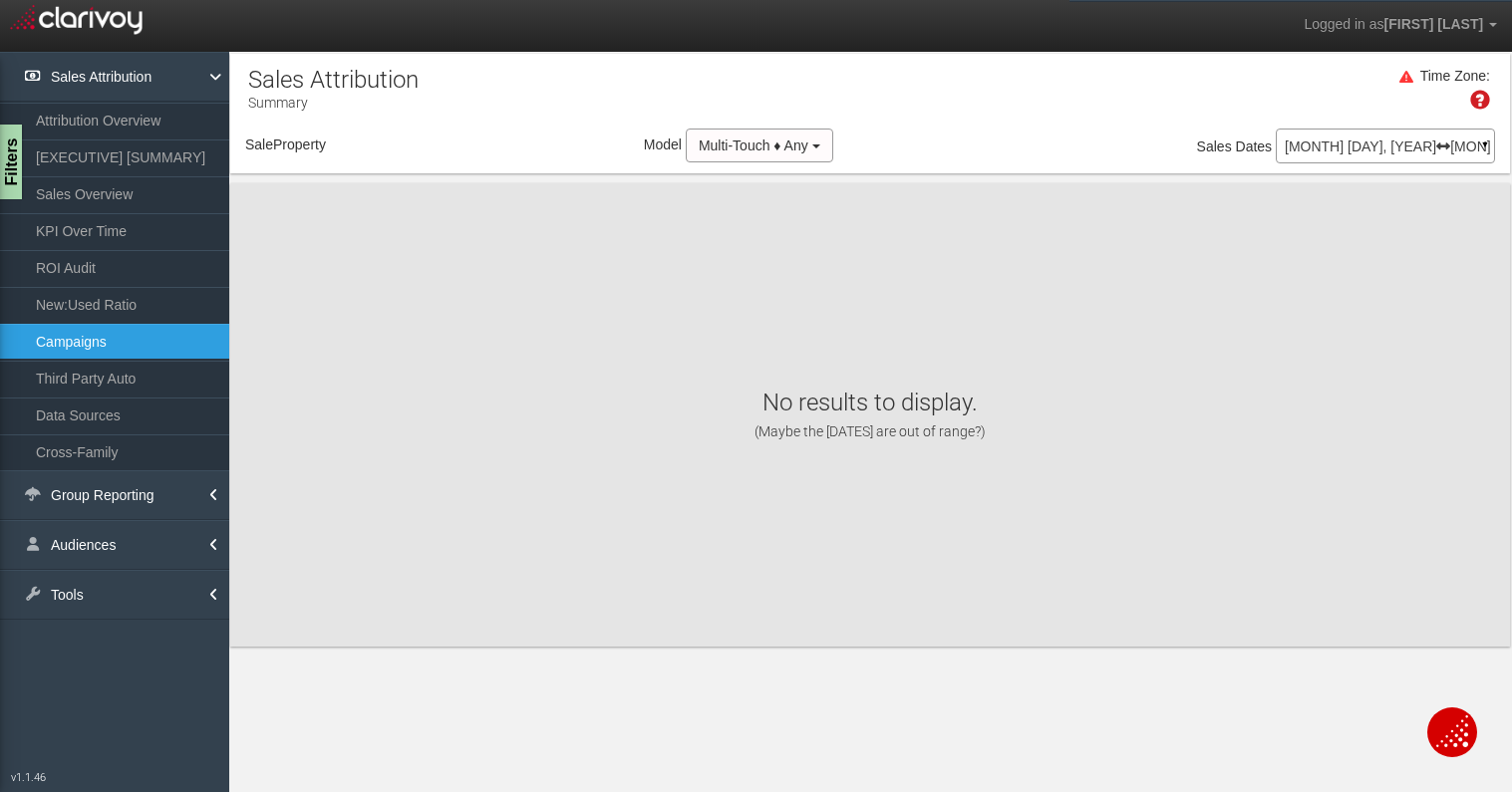scroll, scrollTop: 0, scrollLeft: 0, axis: both 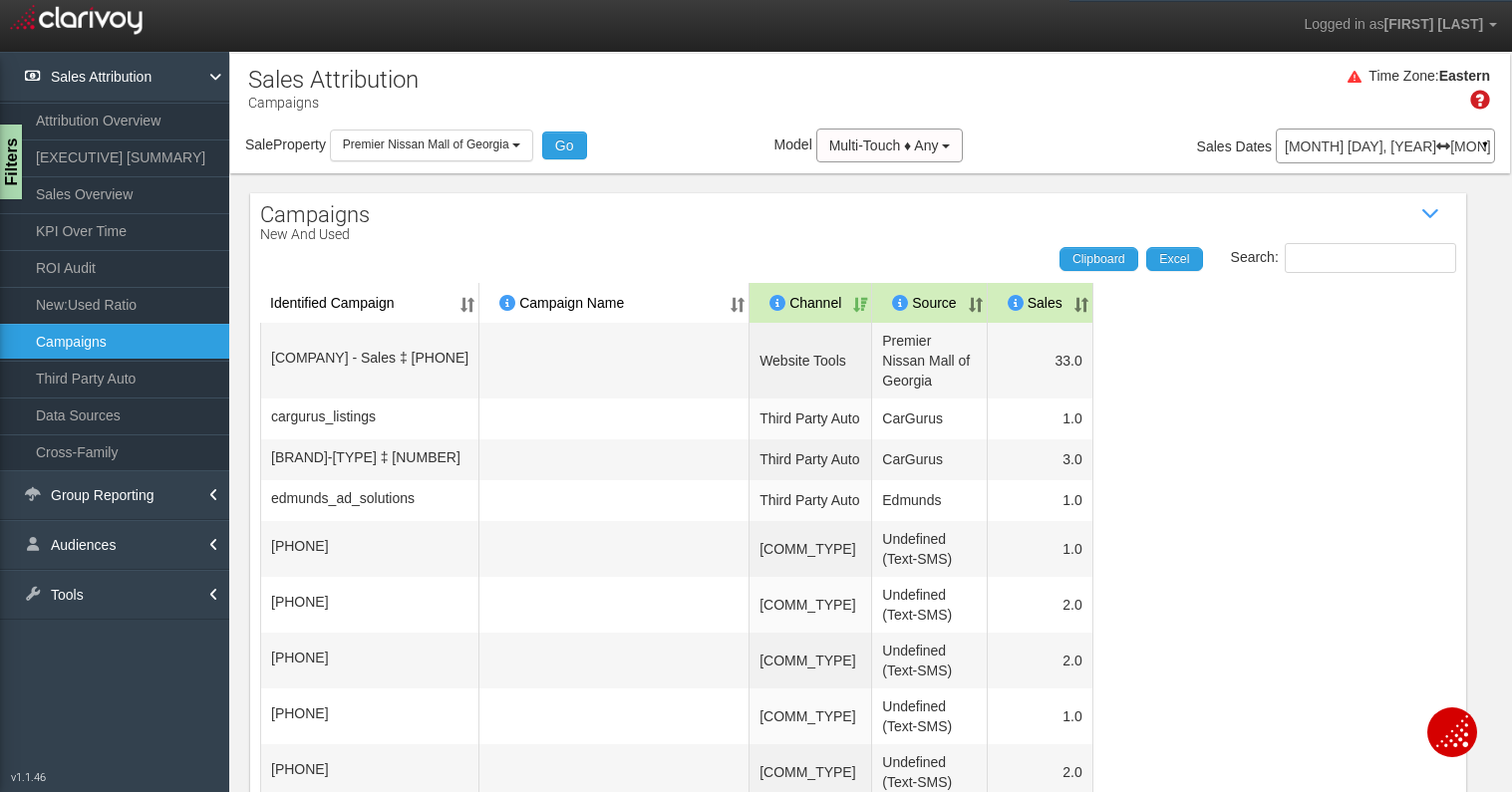 click on "Campaigns
New and Used
Show / Hide Data Table
Search:   Clipboard   Excel
Identified Campaign Campaign Name Dealer/Vendor Channel Source Sales
Dealer Inspire - Sales ‡ 6788718035 Website Tools Premier Nissan Mall of Georgia 33.0 cargurus_listings Third Party Auto CarGurus 1.0 CarGurus-Sales ‡ 6782105580 Third Party Auto CarGurus 3.0 edmunds_ad_solutions Third Party Auto Edmunds 1.0 2057328719 Text Undefined (Text-SMS) 1.0 2138160603 Text Undefined (Text-SMS) 2.0 2486094835 Text Undefined (Text-SMS) 2.0 2564490867 Text Undefined (Text-SMS) 1.0 6033153853 Text Undefined (Text-SMS) 2.0 7143123833 Text Undefined (Text-SMS) 2.0
Overall Totals 136.0
Show  10 25 50 100  entries Previous 1 2 3 4 Next Showing 1 to 10 of 40 entries" at bounding box center [858, 610] 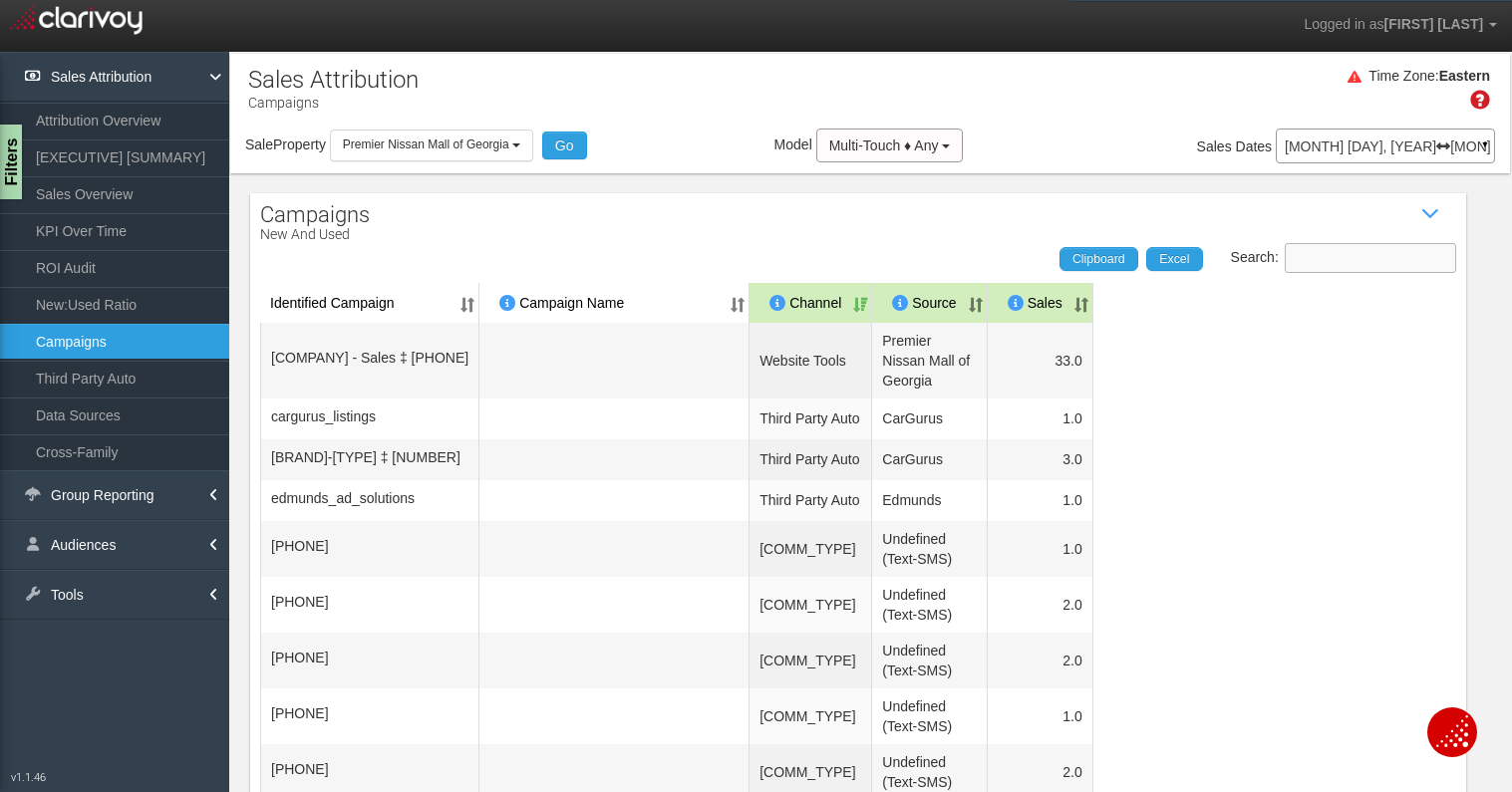click on "Search:" at bounding box center [1370, 258] 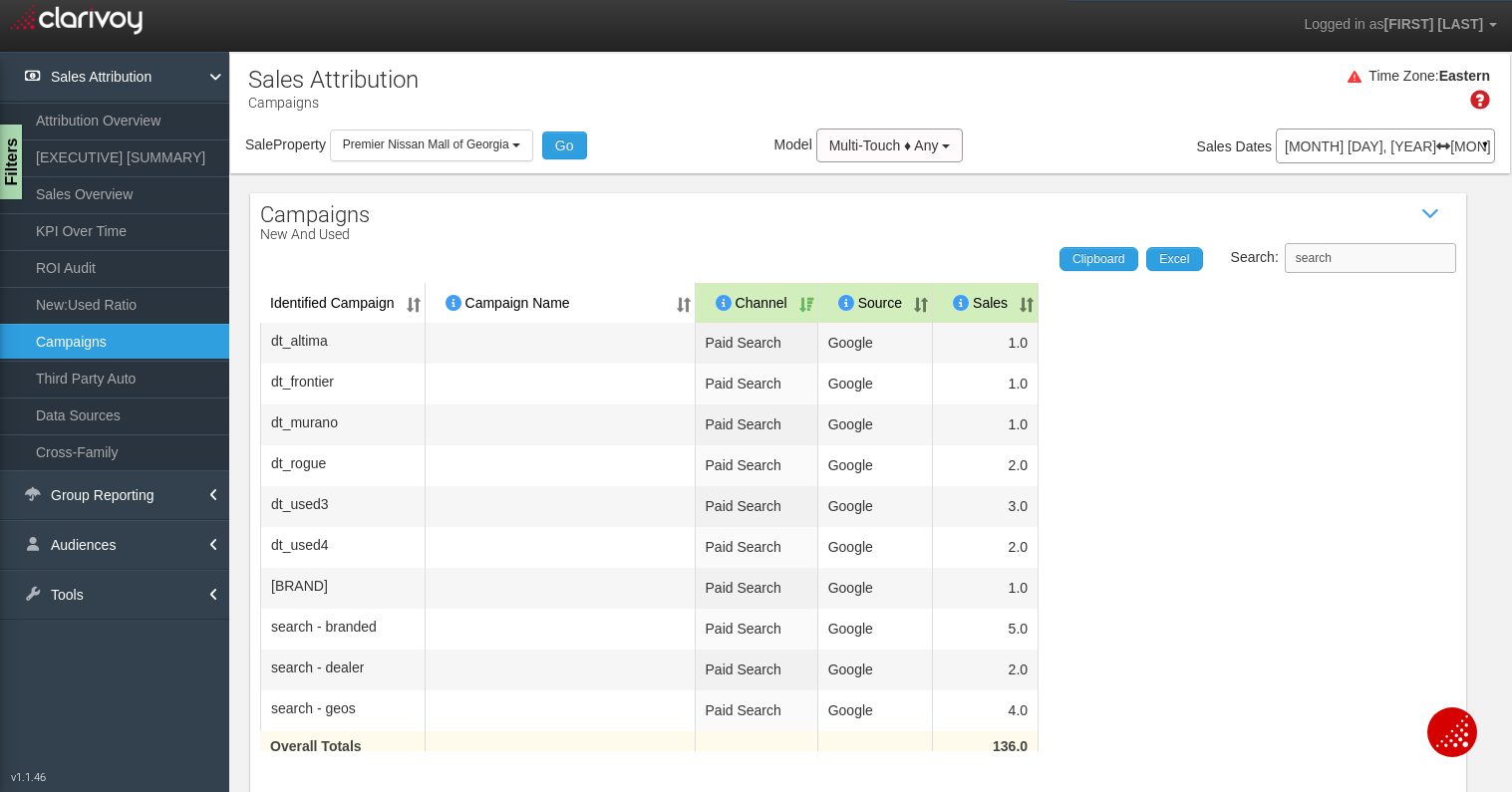 type on "search" 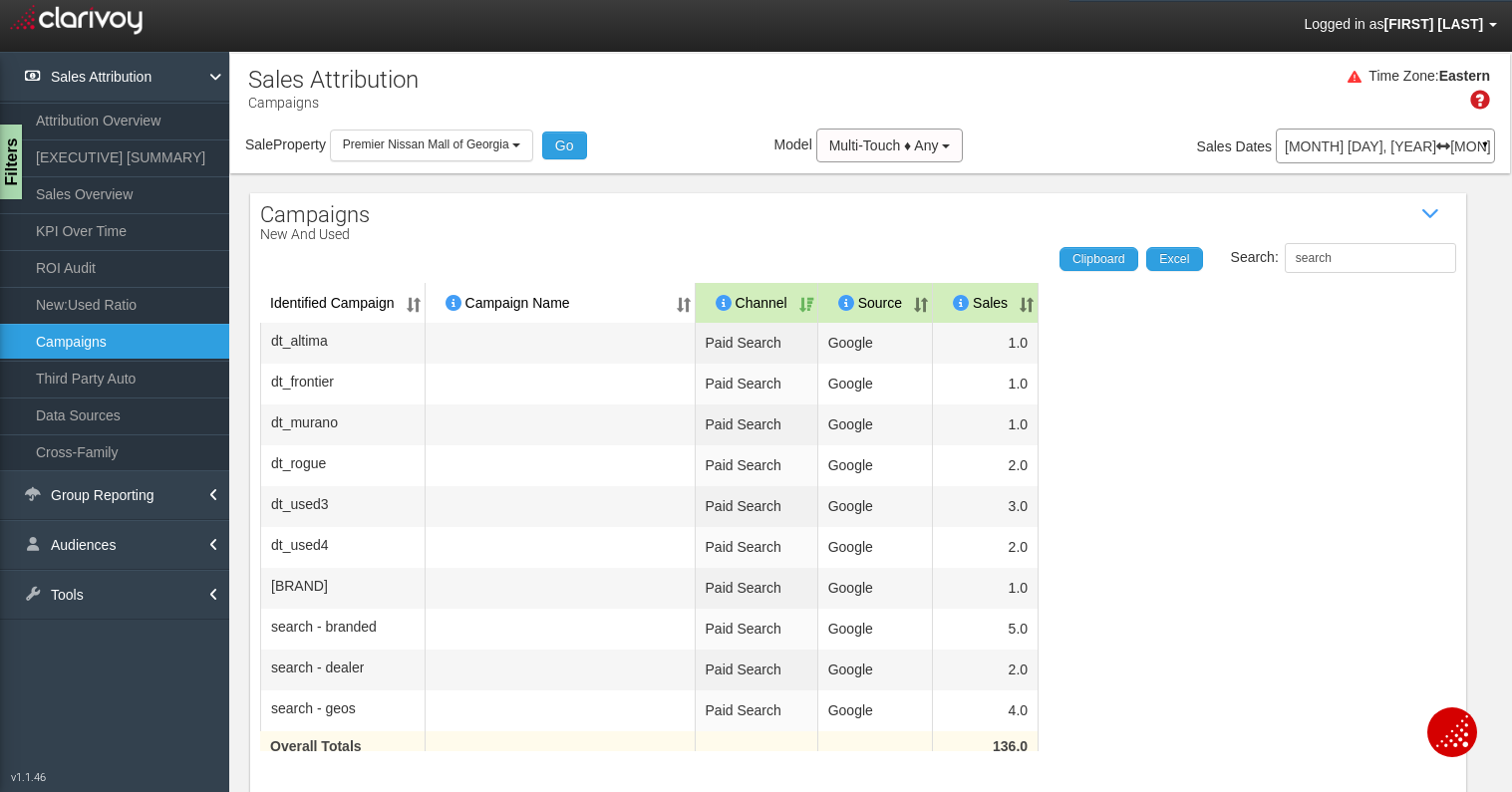 click on "[FIRST] [LAST]" at bounding box center (1434, 24) 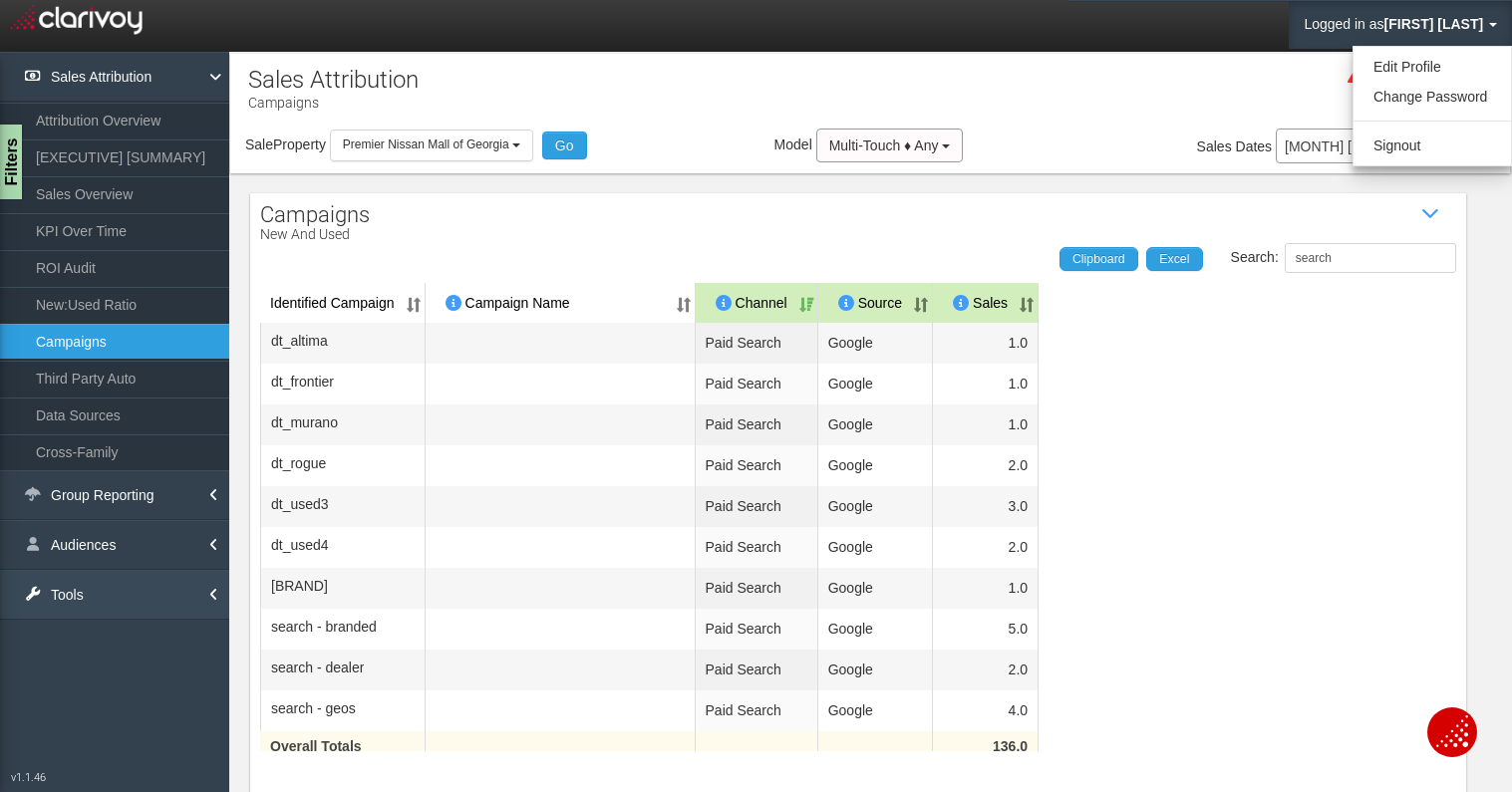 click on "Tools" at bounding box center [115, 595] 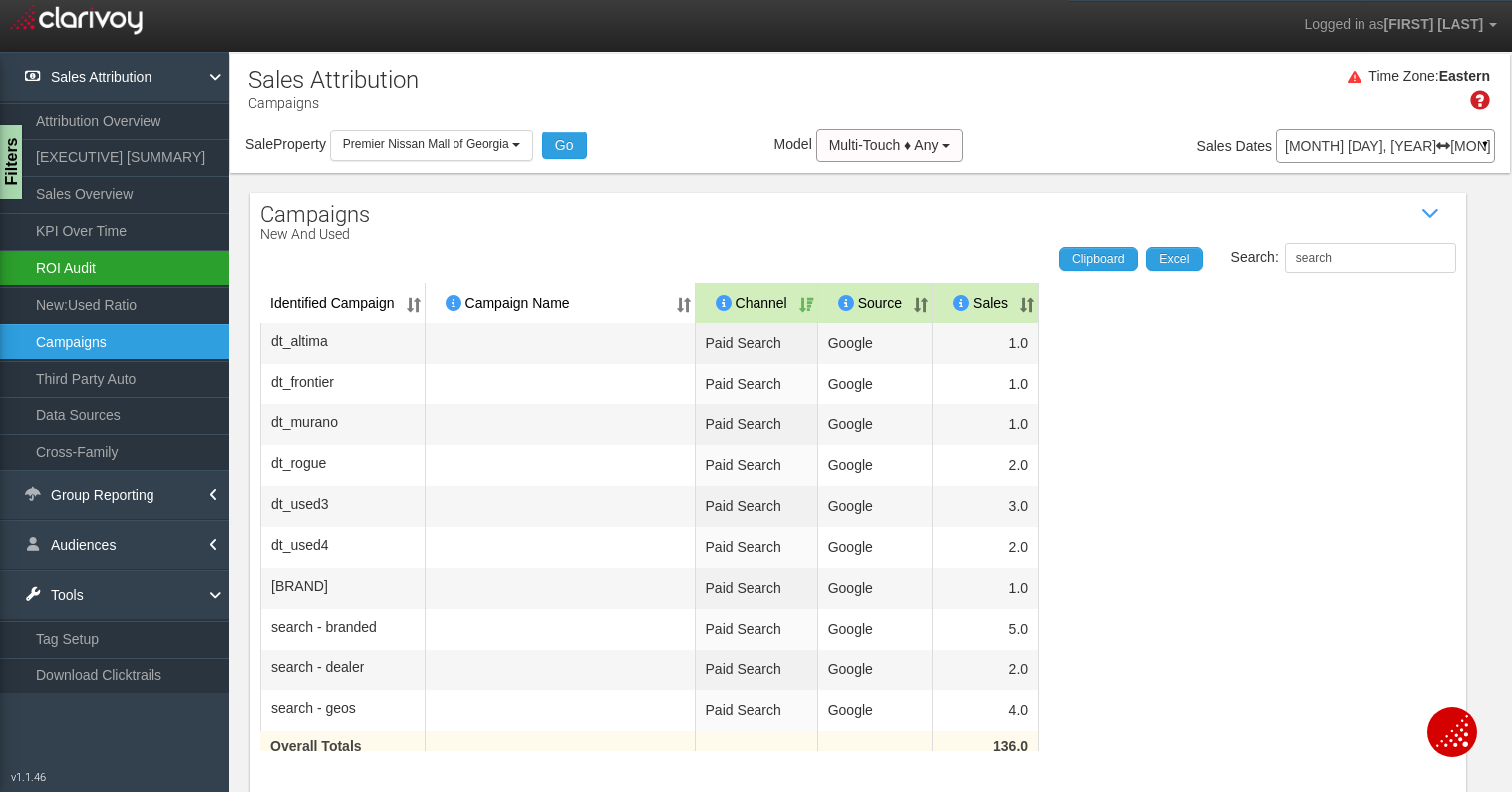 click on "ROI Audit" at bounding box center (115, 268) 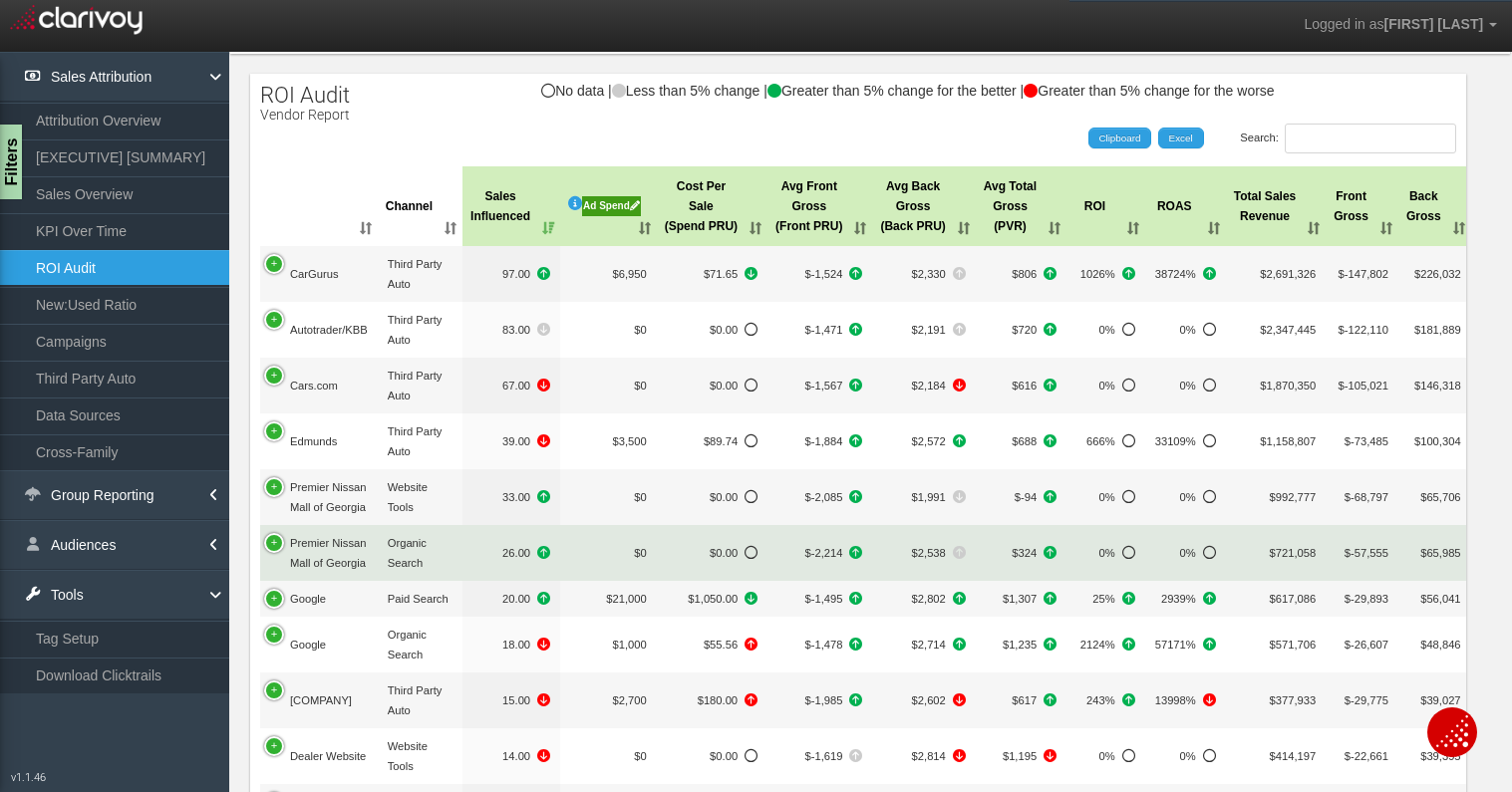scroll, scrollTop: 0, scrollLeft: 0, axis: both 